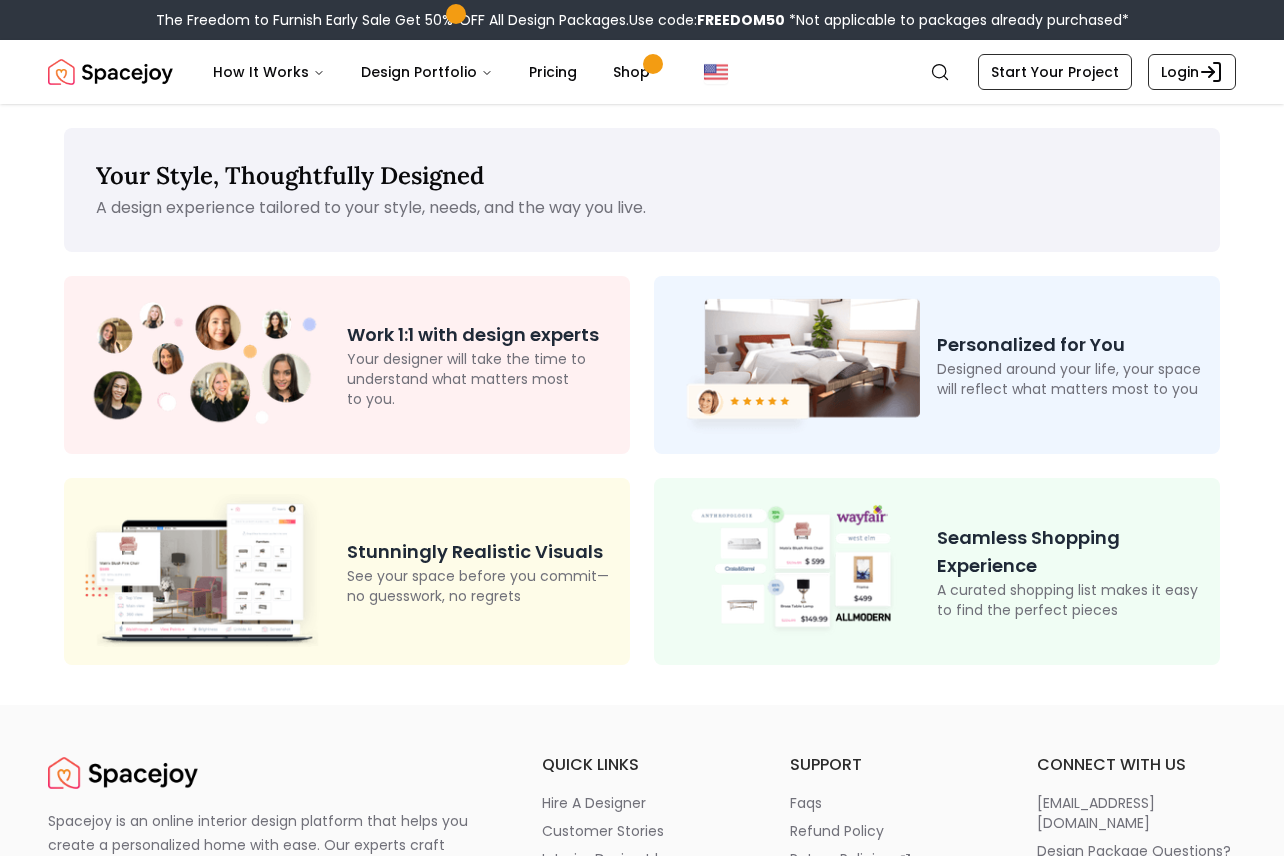 scroll, scrollTop: 0, scrollLeft: 0, axis: both 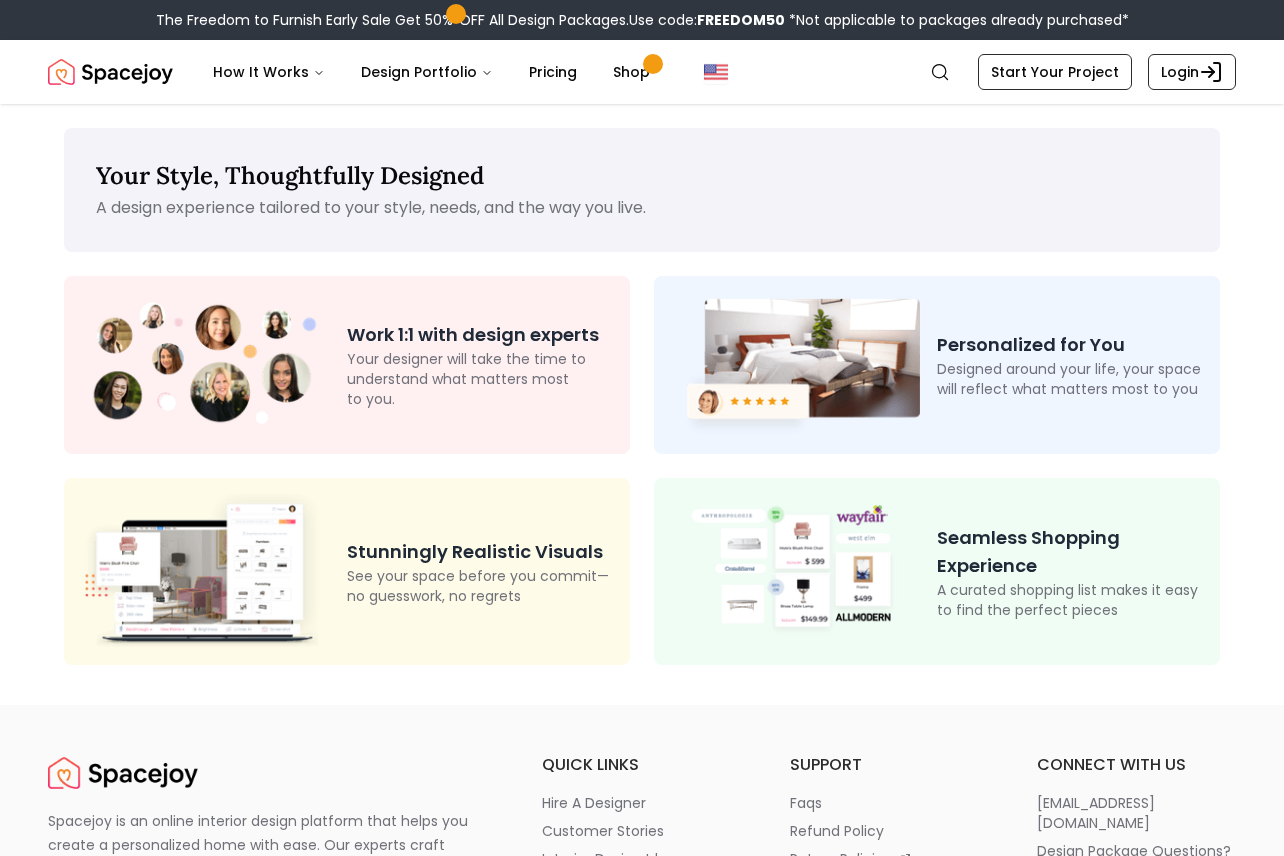 click on "Personalized for You" at bounding box center [1070, 345] 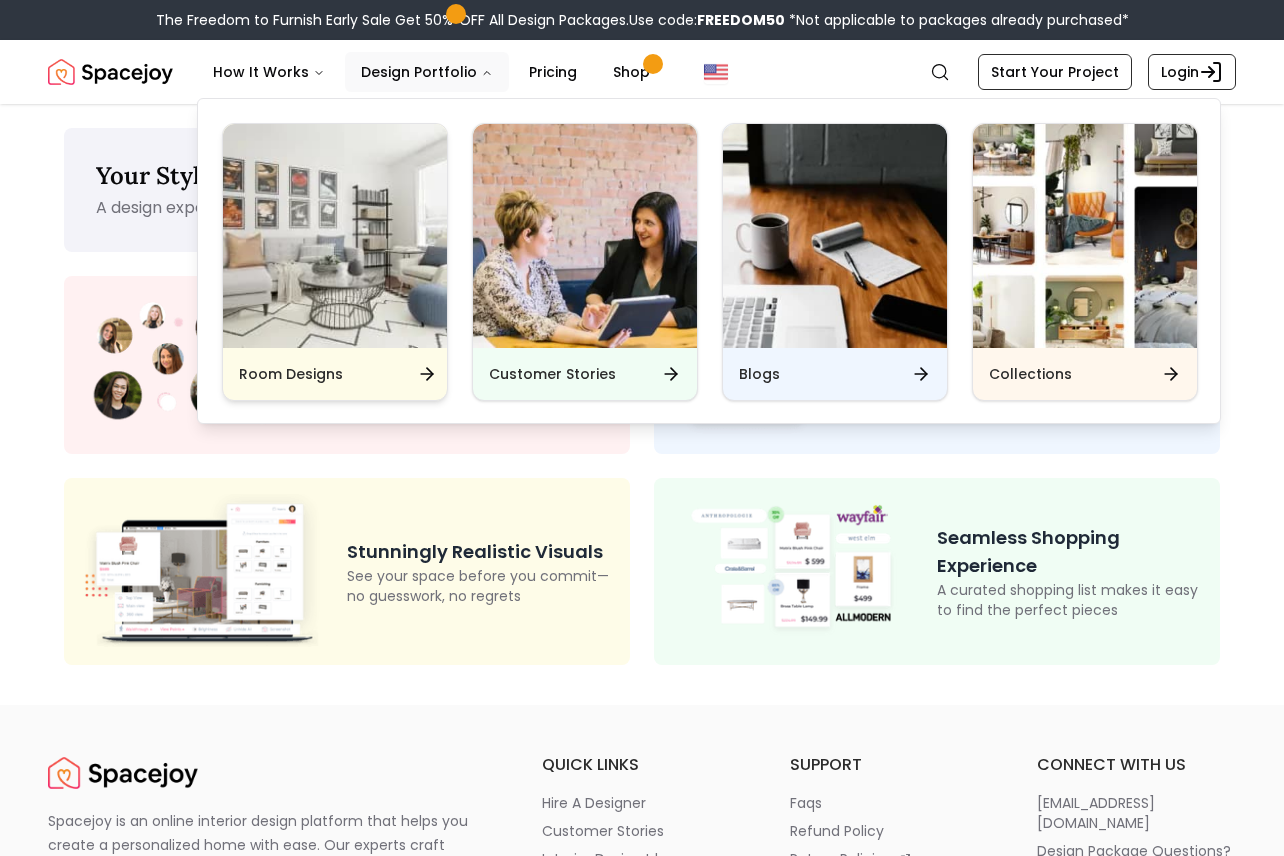 click on "Room Designs" at bounding box center [291, 374] 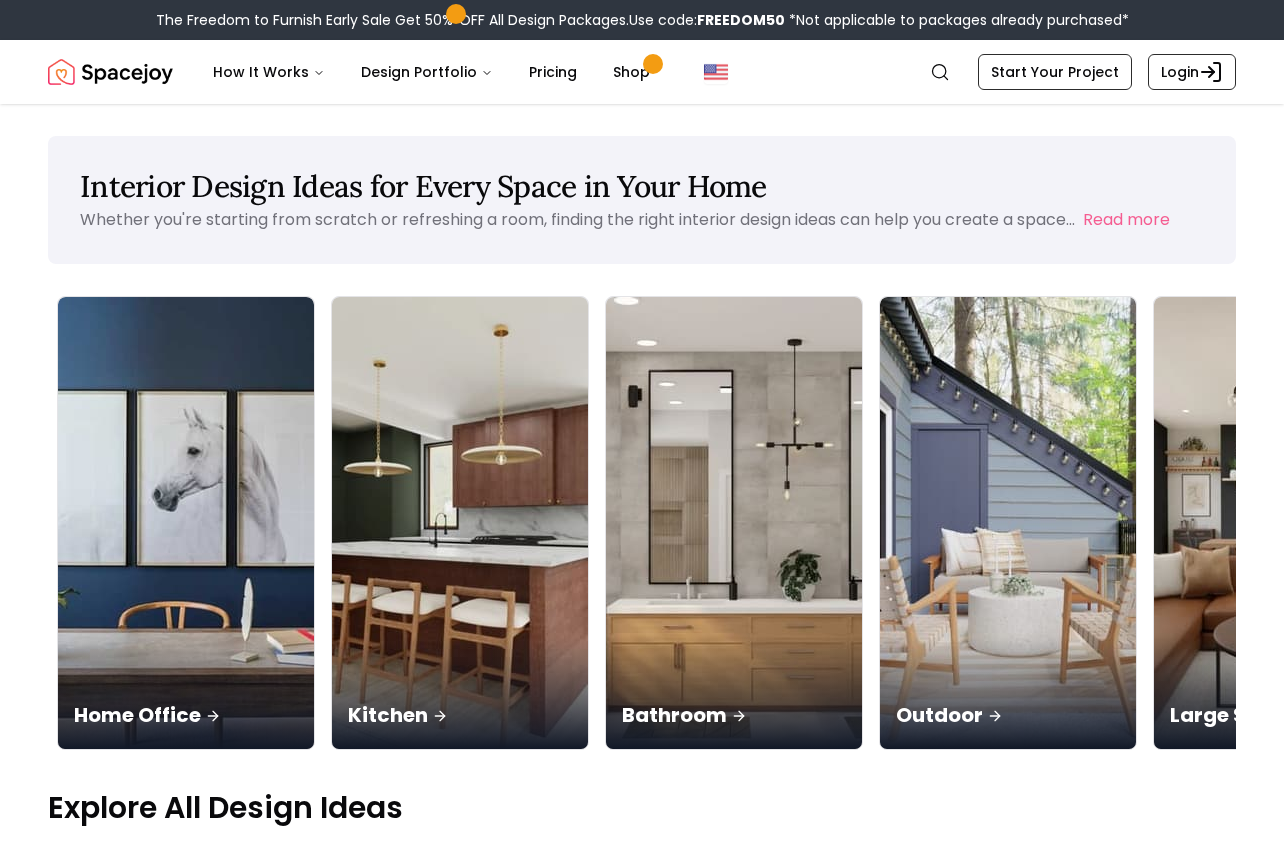 scroll, scrollTop: 0, scrollLeft: 1441, axis: horizontal 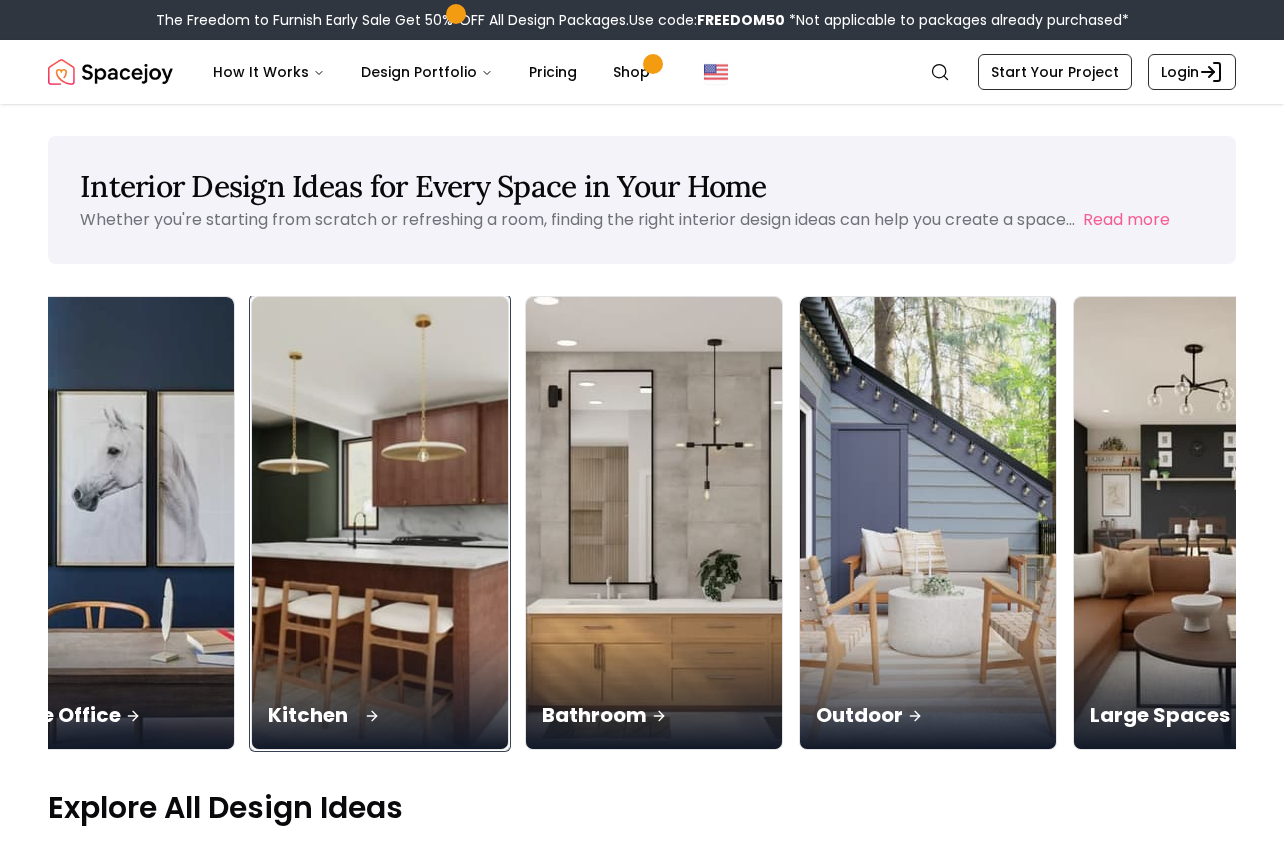 click at bounding box center [380, 523] 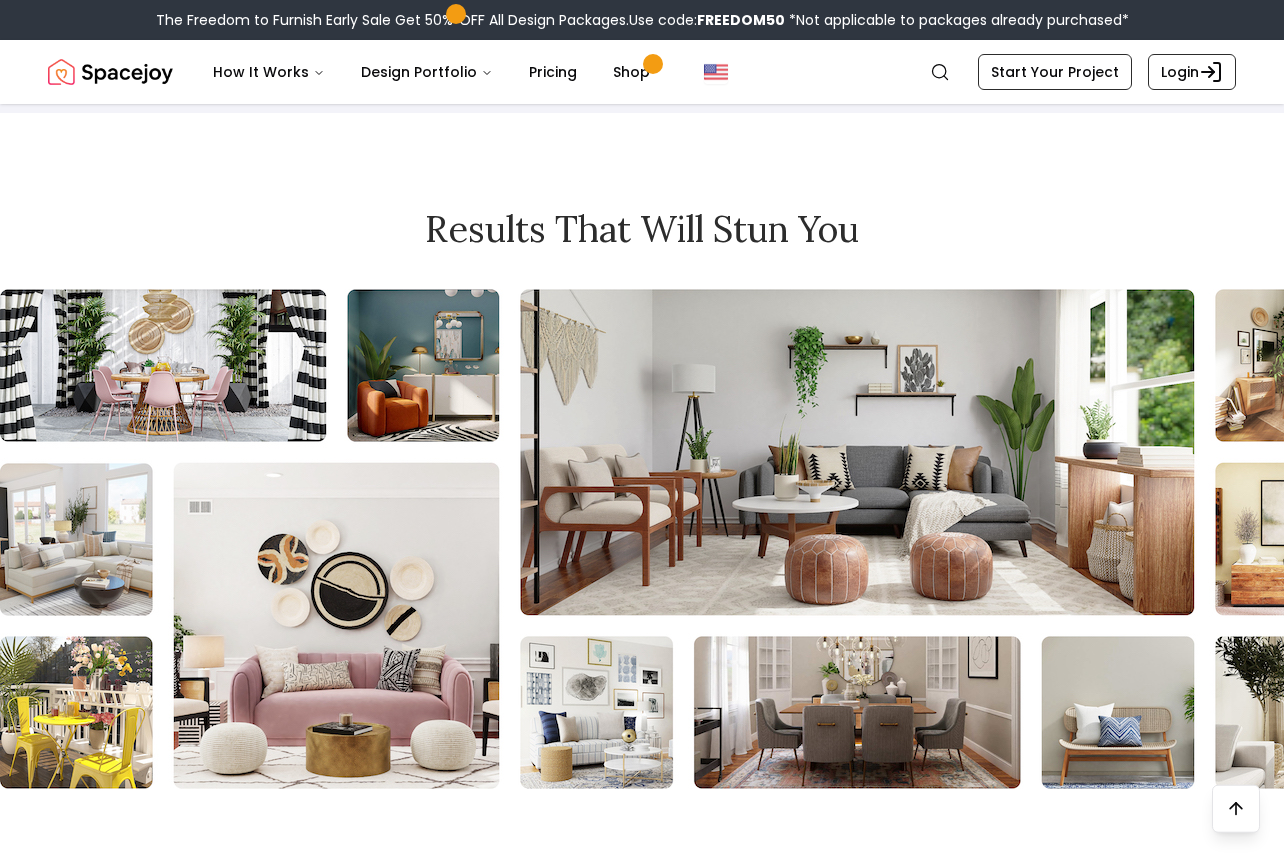 scroll, scrollTop: 749, scrollLeft: 0, axis: vertical 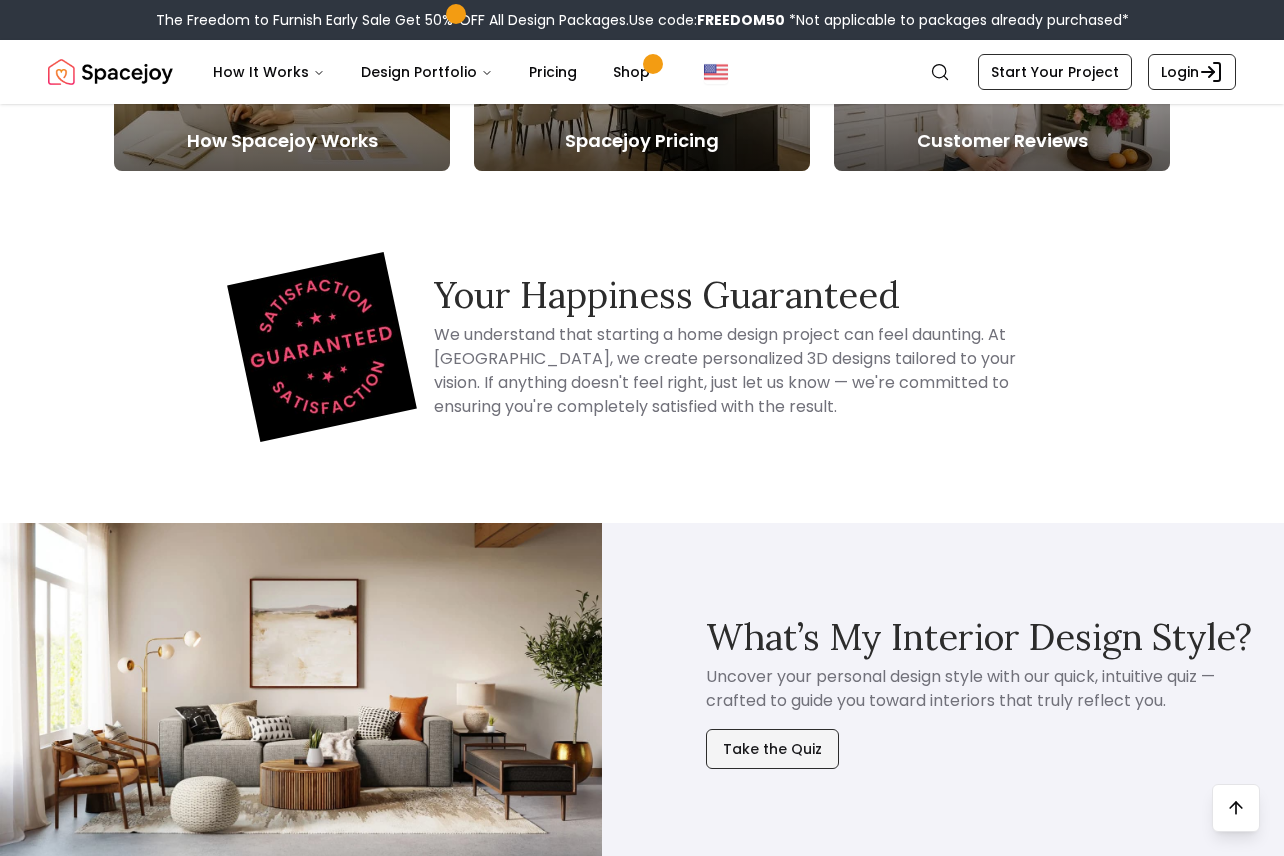 click on "Take the Quiz" at bounding box center [772, 749] 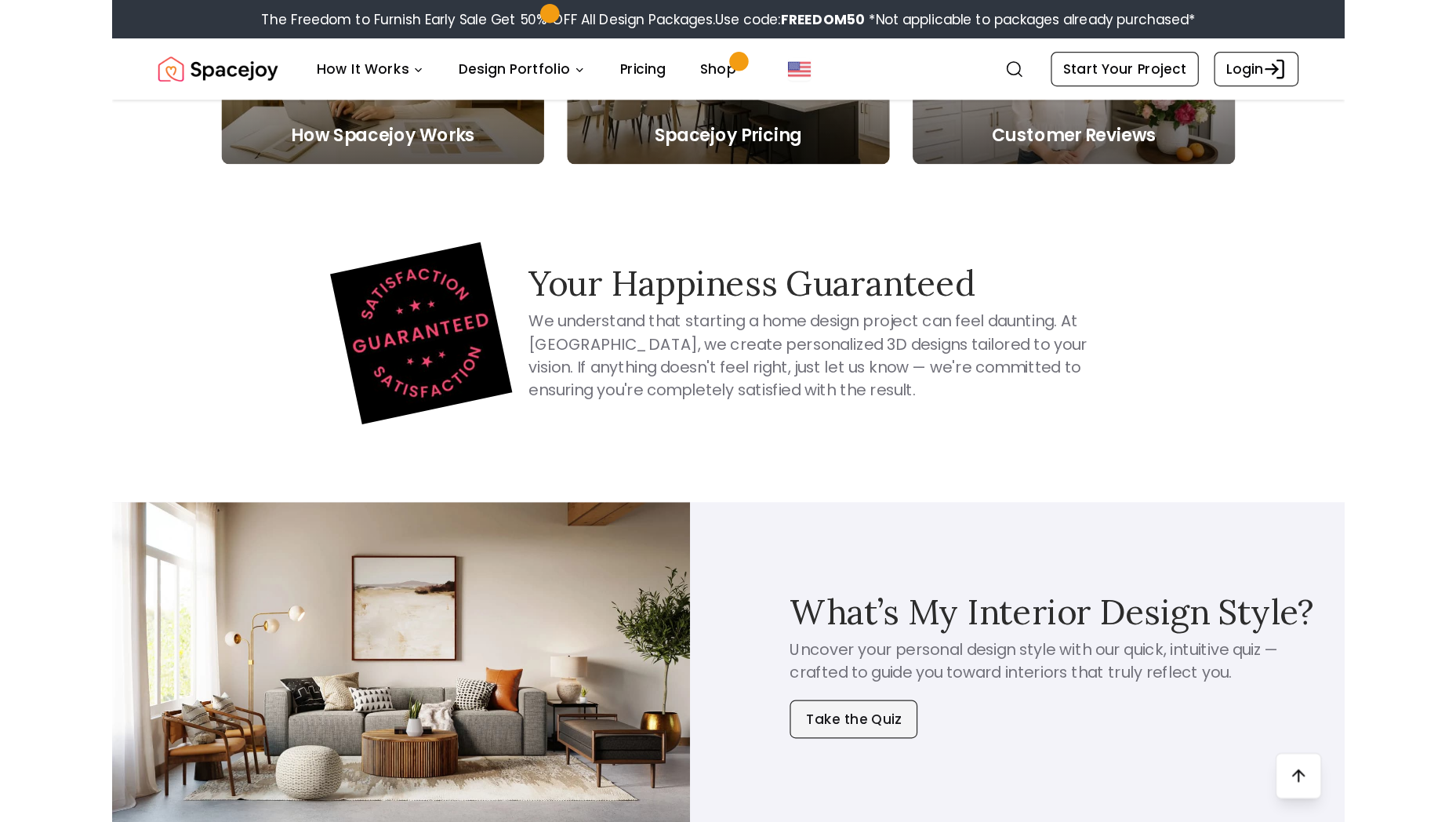 scroll, scrollTop: 0, scrollLeft: 0, axis: both 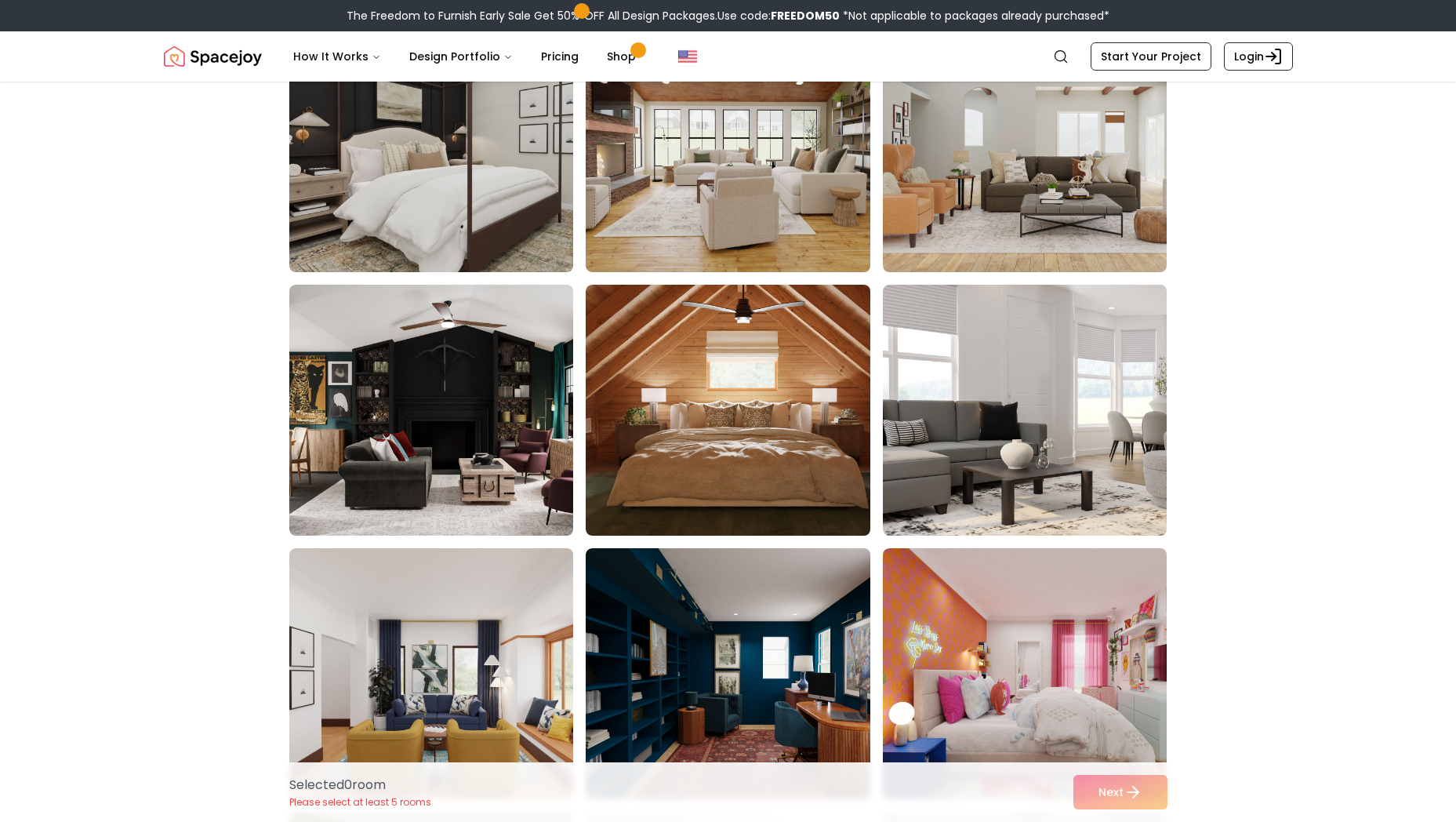 click at bounding box center (446, 147) 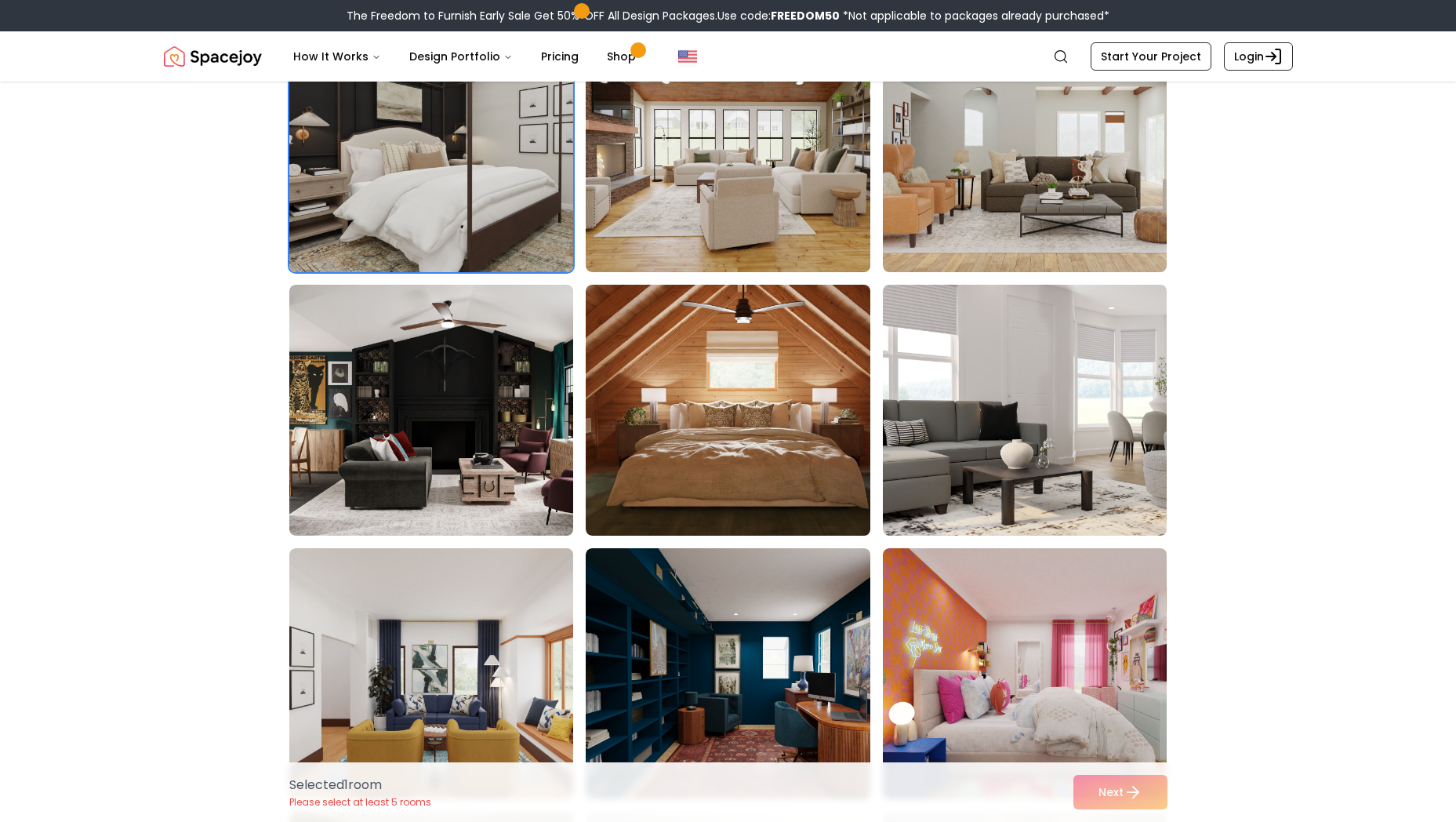 click at bounding box center (446, 147) 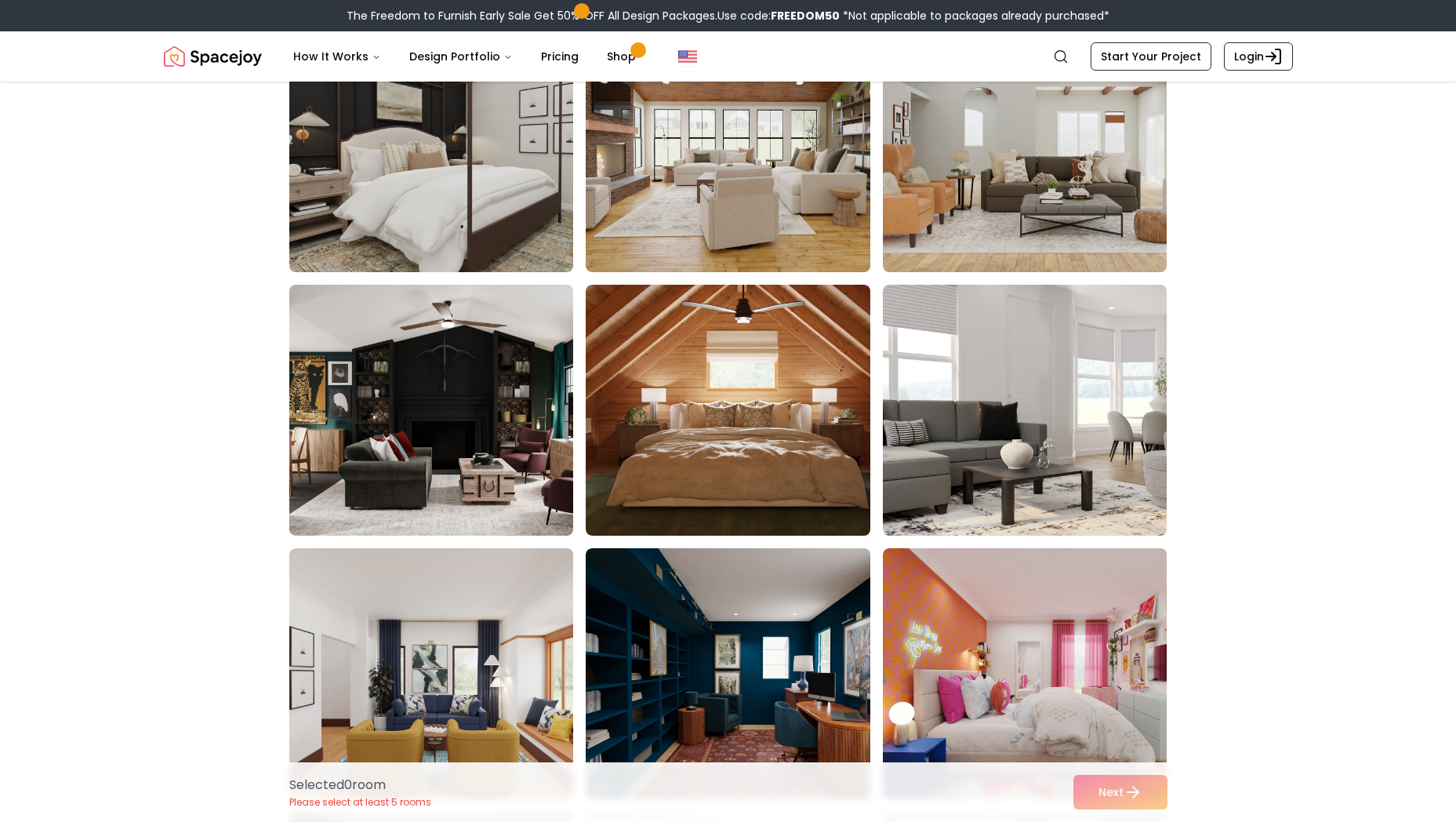 click at bounding box center (446, 147) 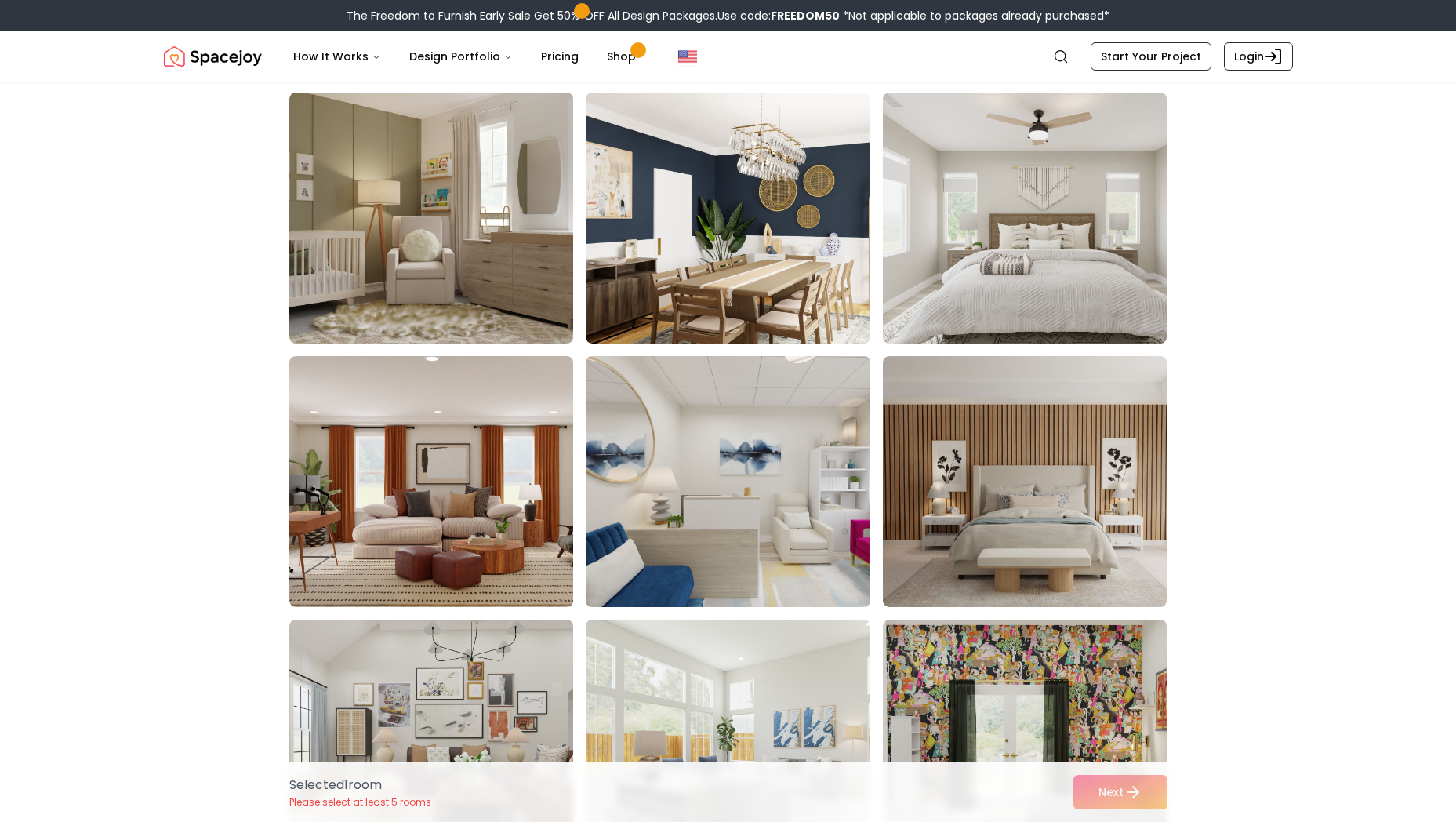 scroll, scrollTop: 719, scrollLeft: 0, axis: vertical 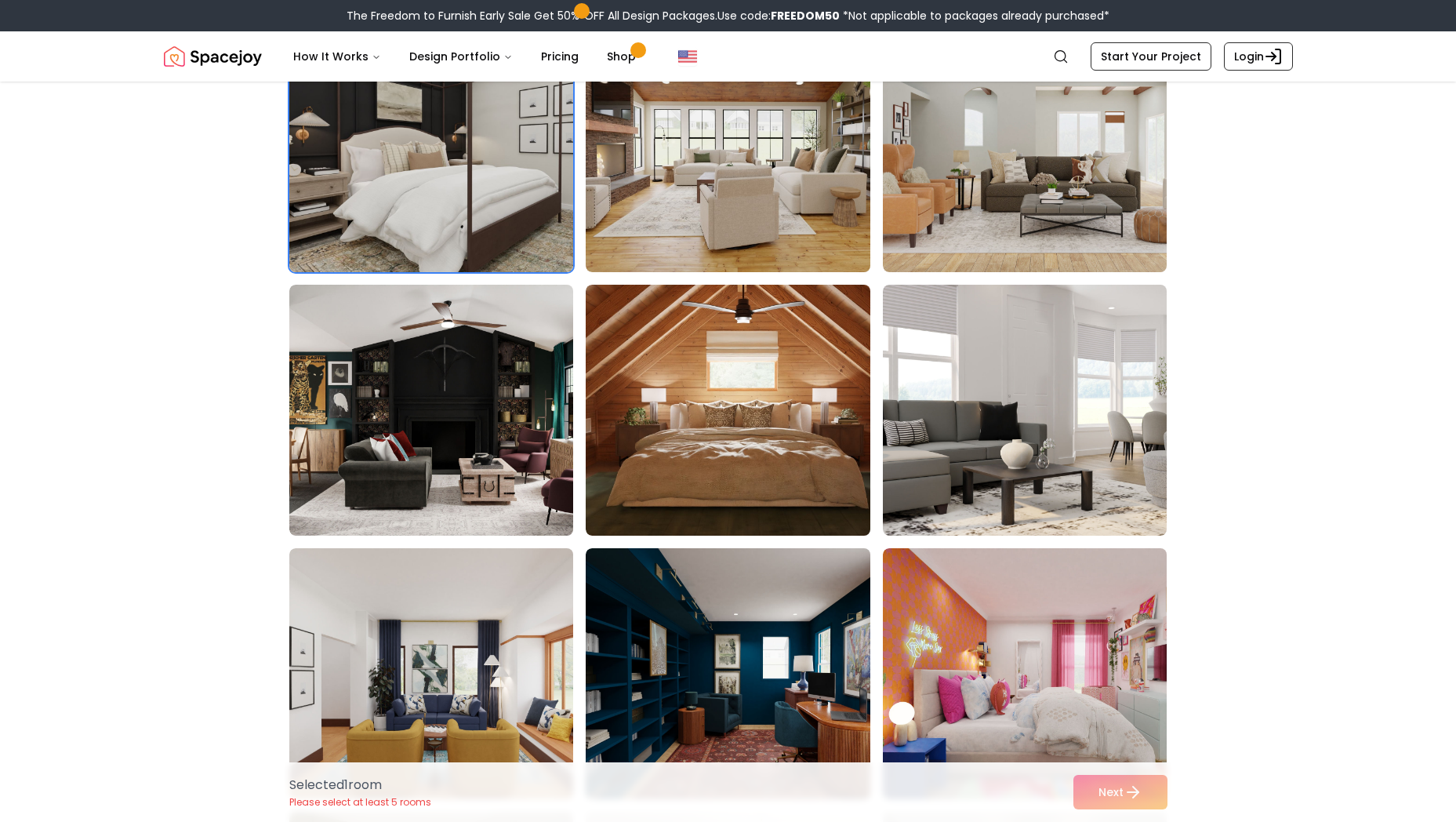 click at bounding box center [446, 147] 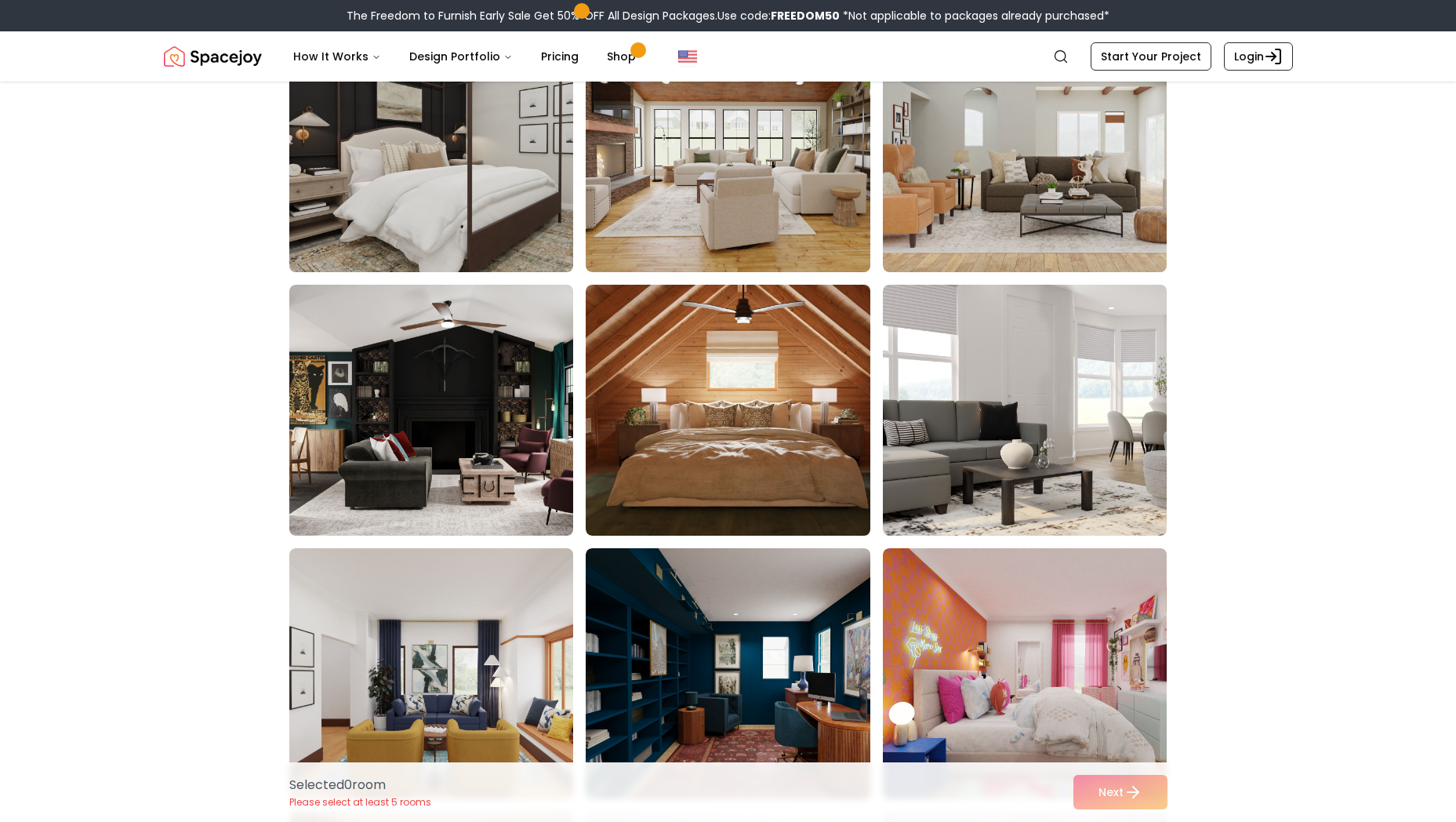 click at bounding box center (446, 147) 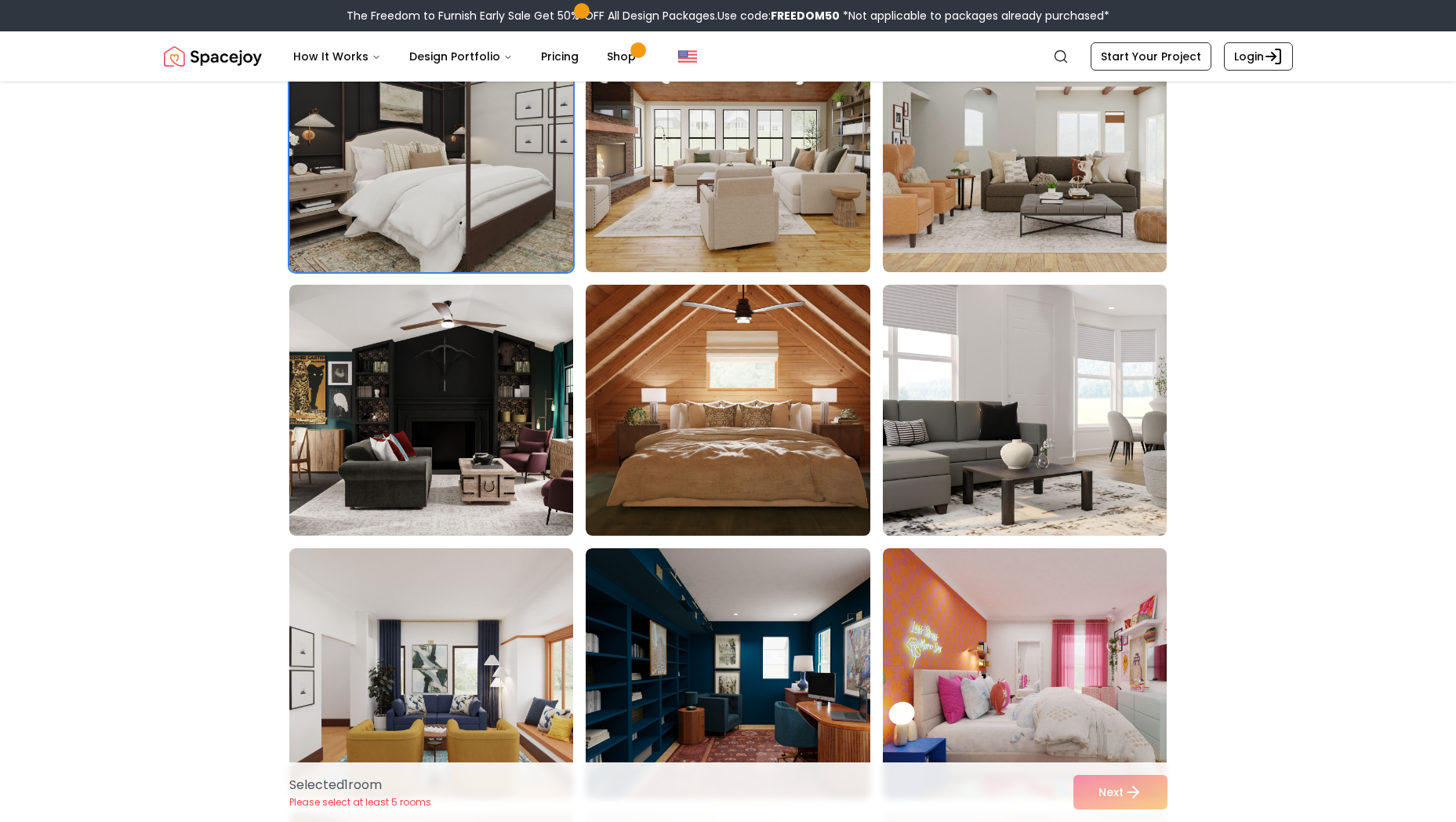 click on "Selected  1  room Please select at least 5 rooms Next" at bounding box center [728, 792] 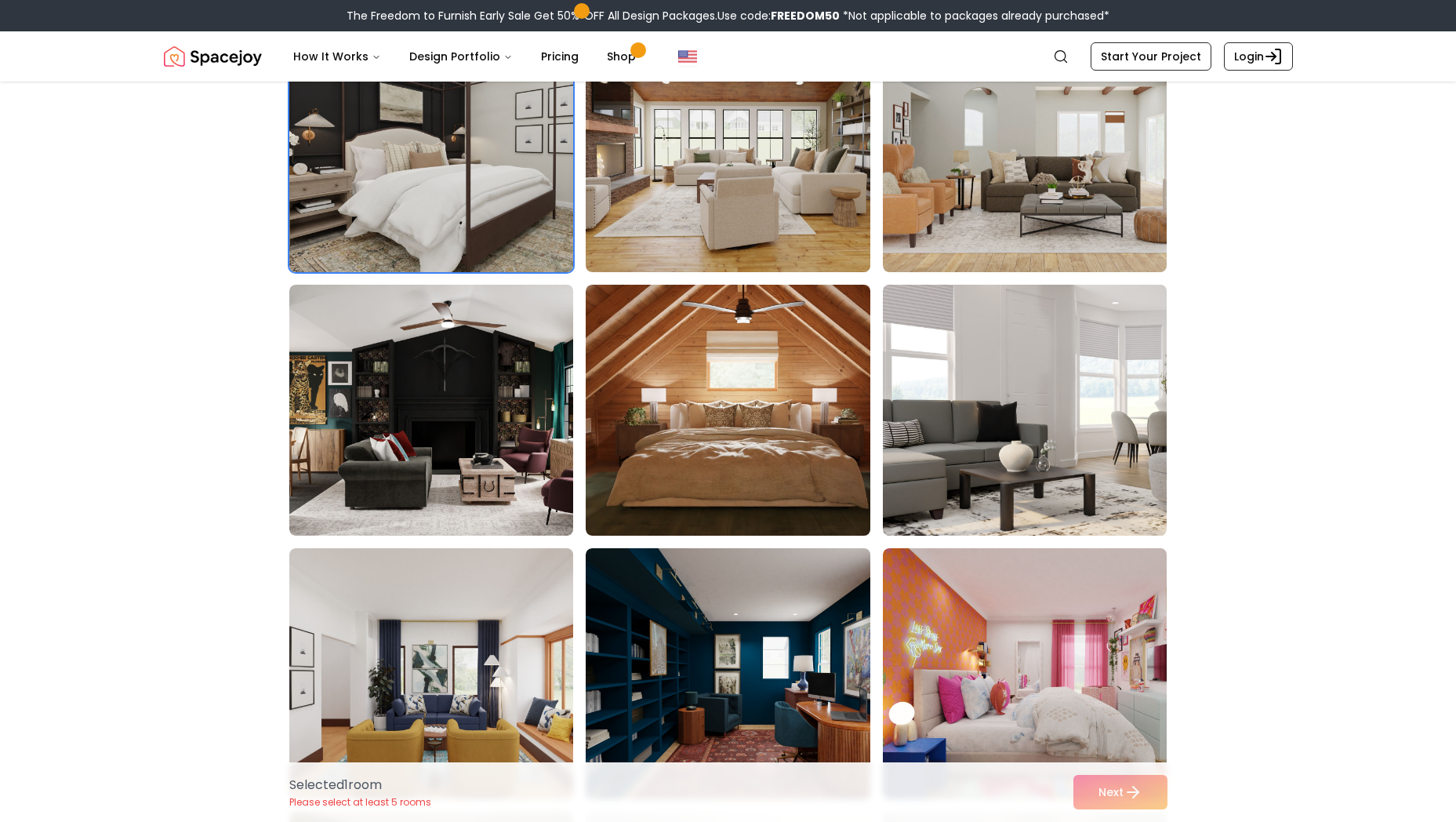scroll, scrollTop: 1438, scrollLeft: 0, axis: vertical 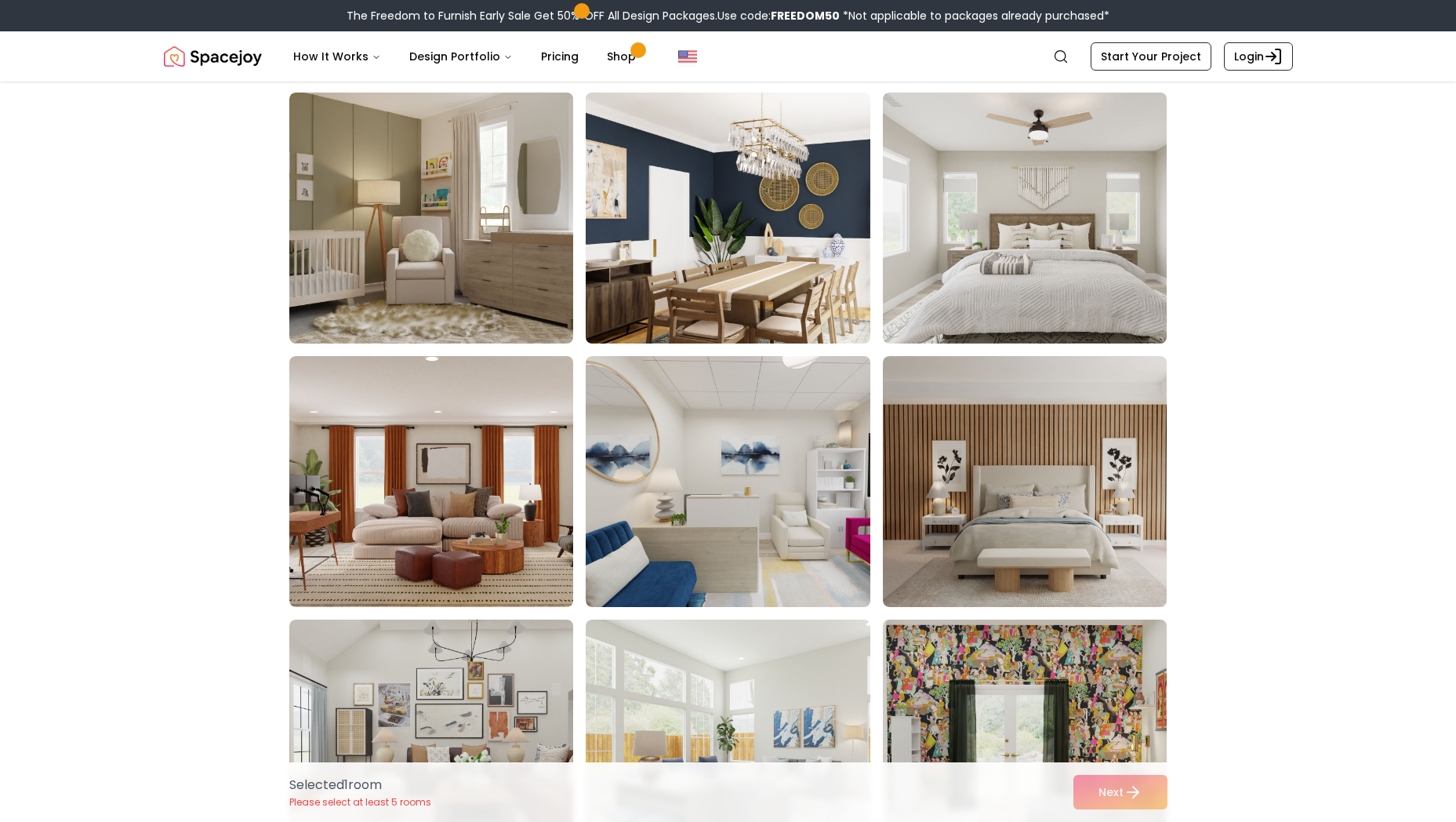 click at bounding box center [743, 218] 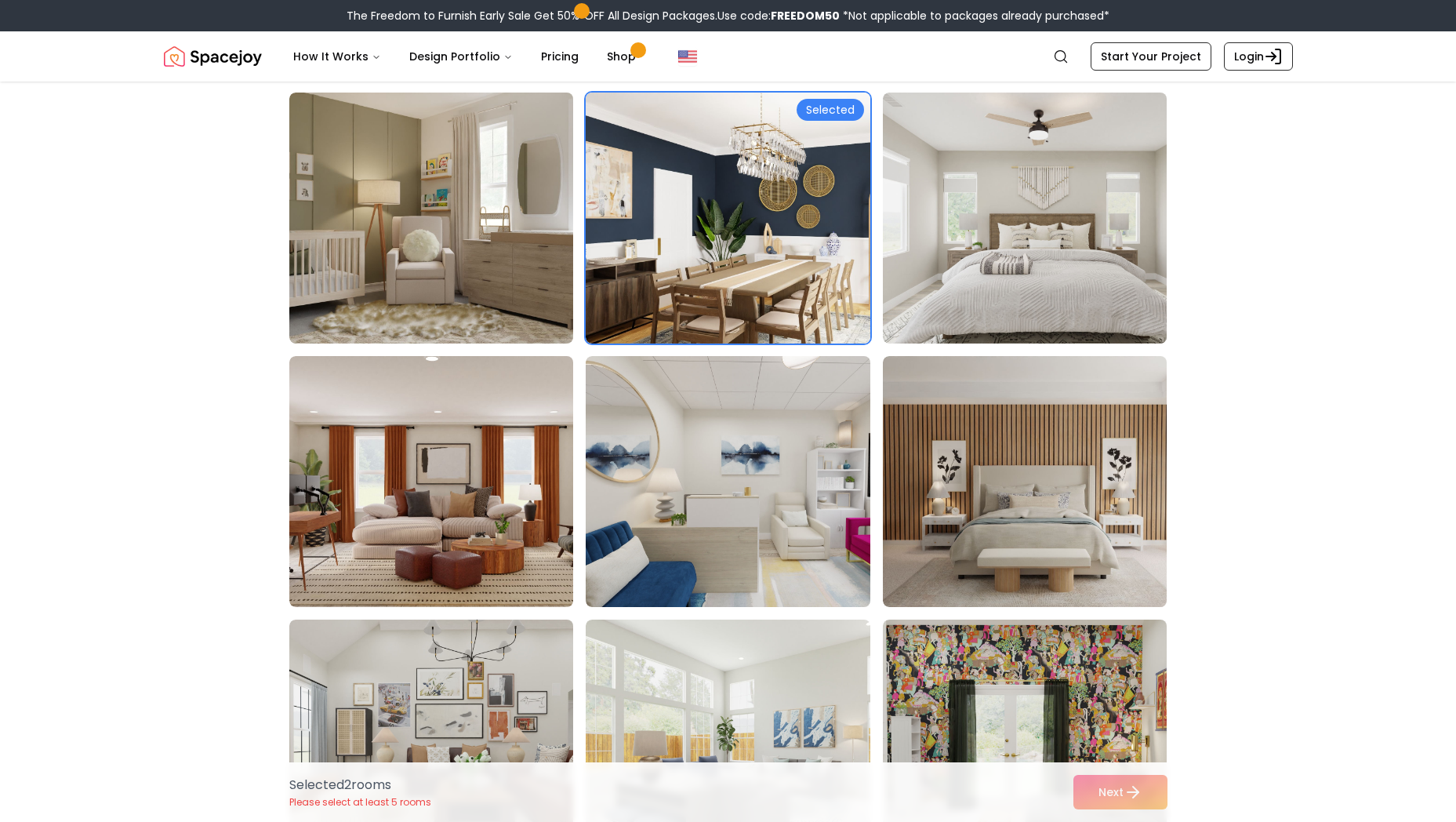 scroll, scrollTop: 2158, scrollLeft: 0, axis: vertical 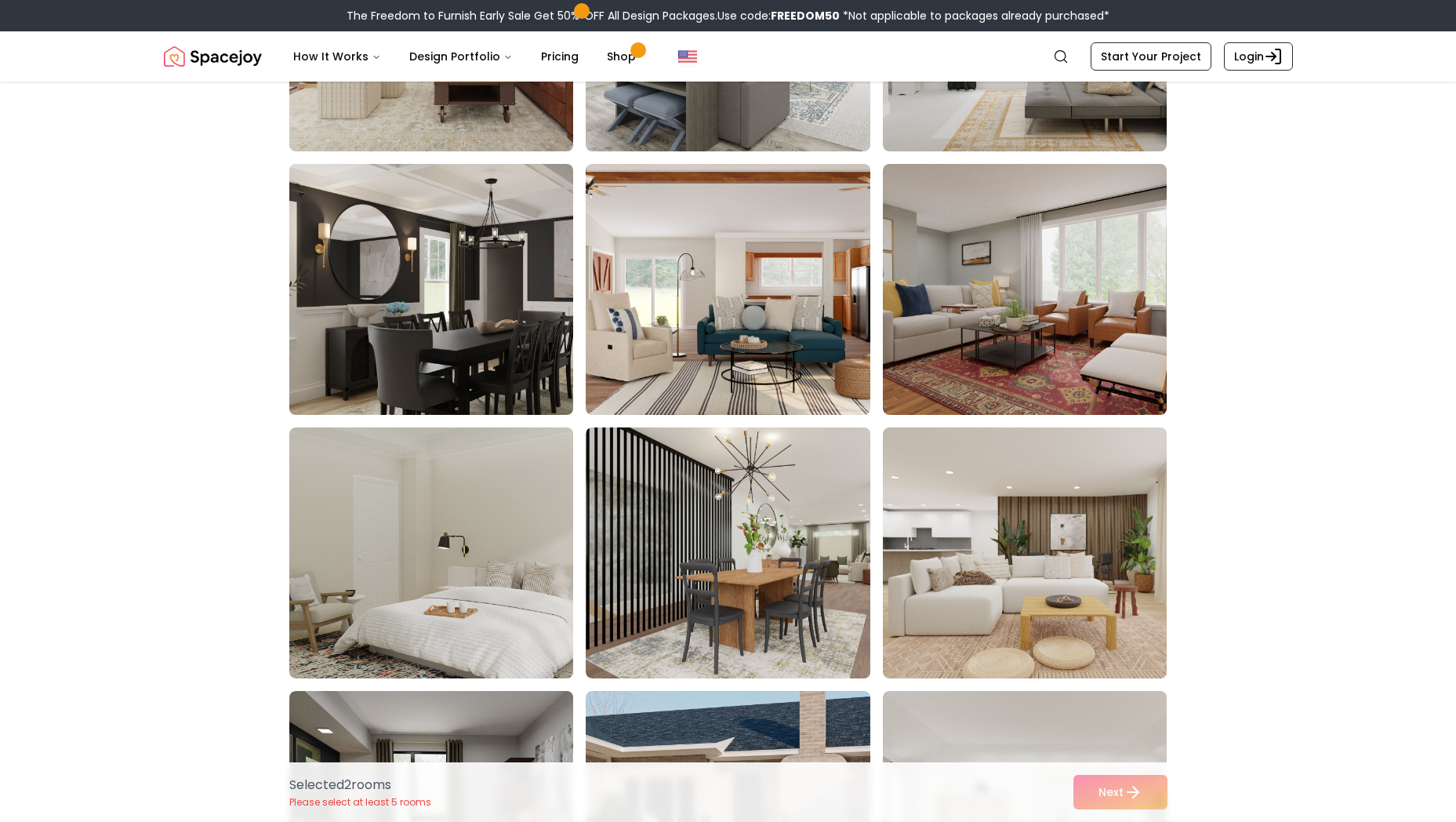 click at bounding box center [446, 289] 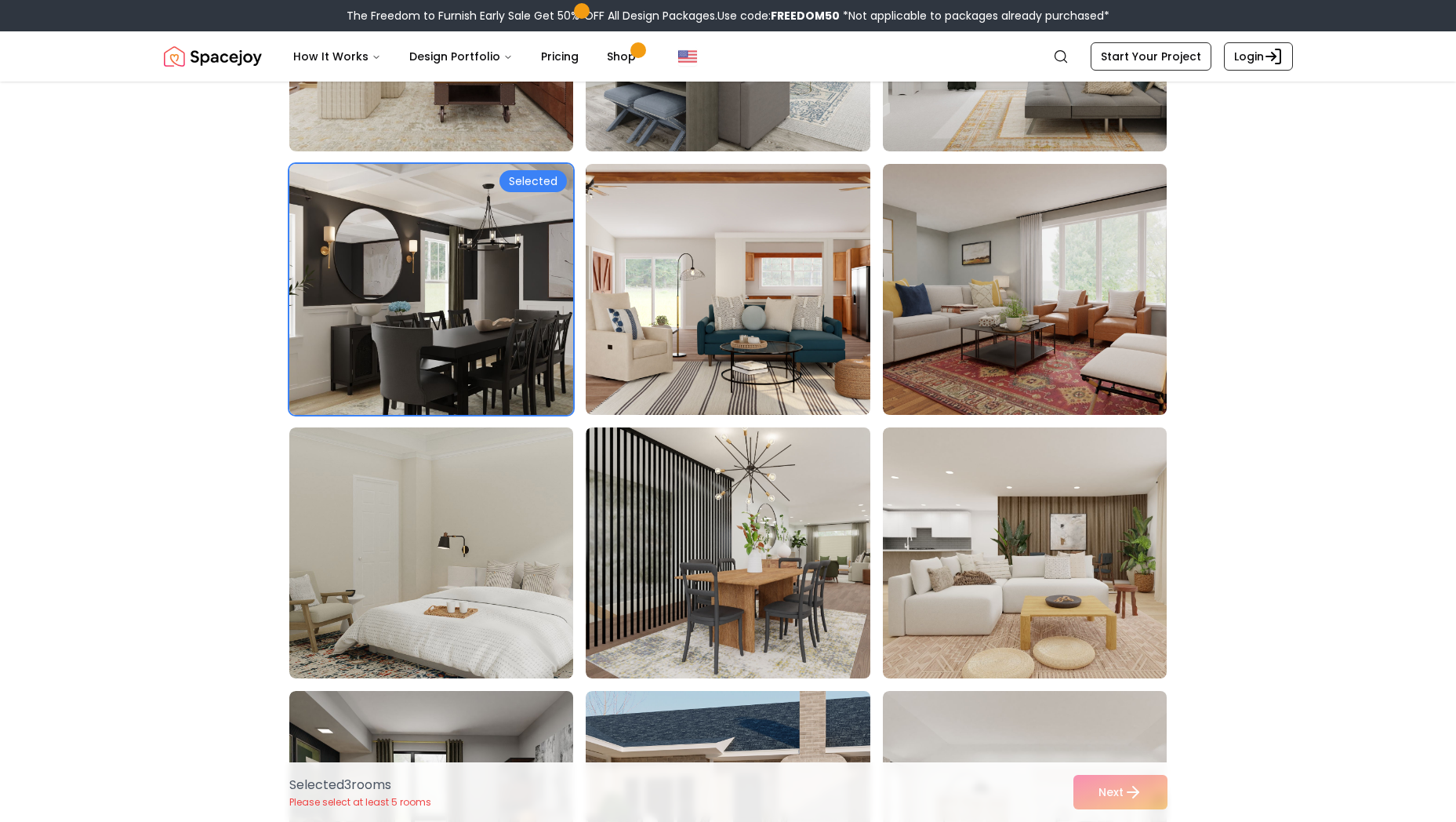 scroll, scrollTop: 2877, scrollLeft: 0, axis: vertical 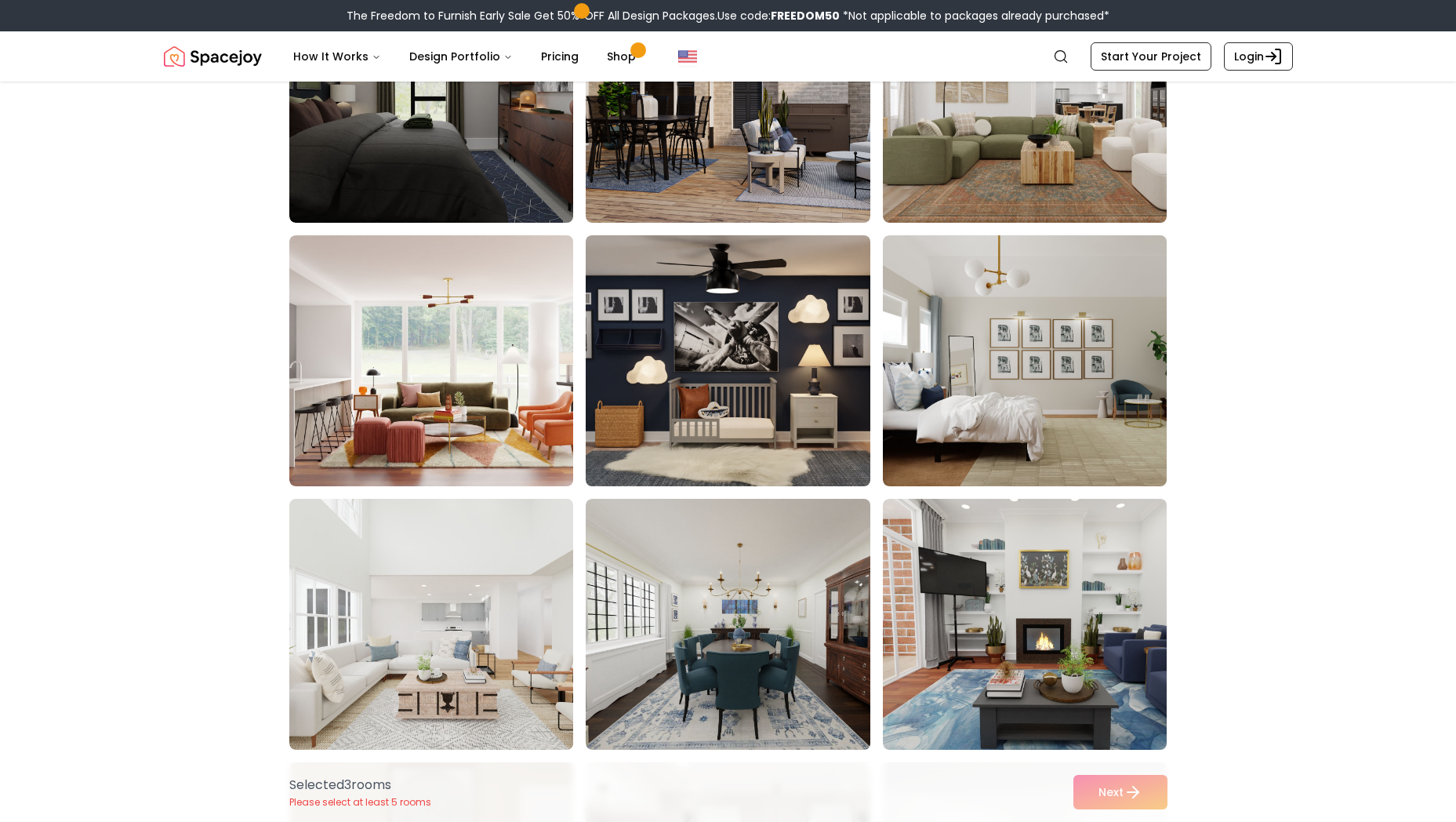 click at bounding box center [743, 361] 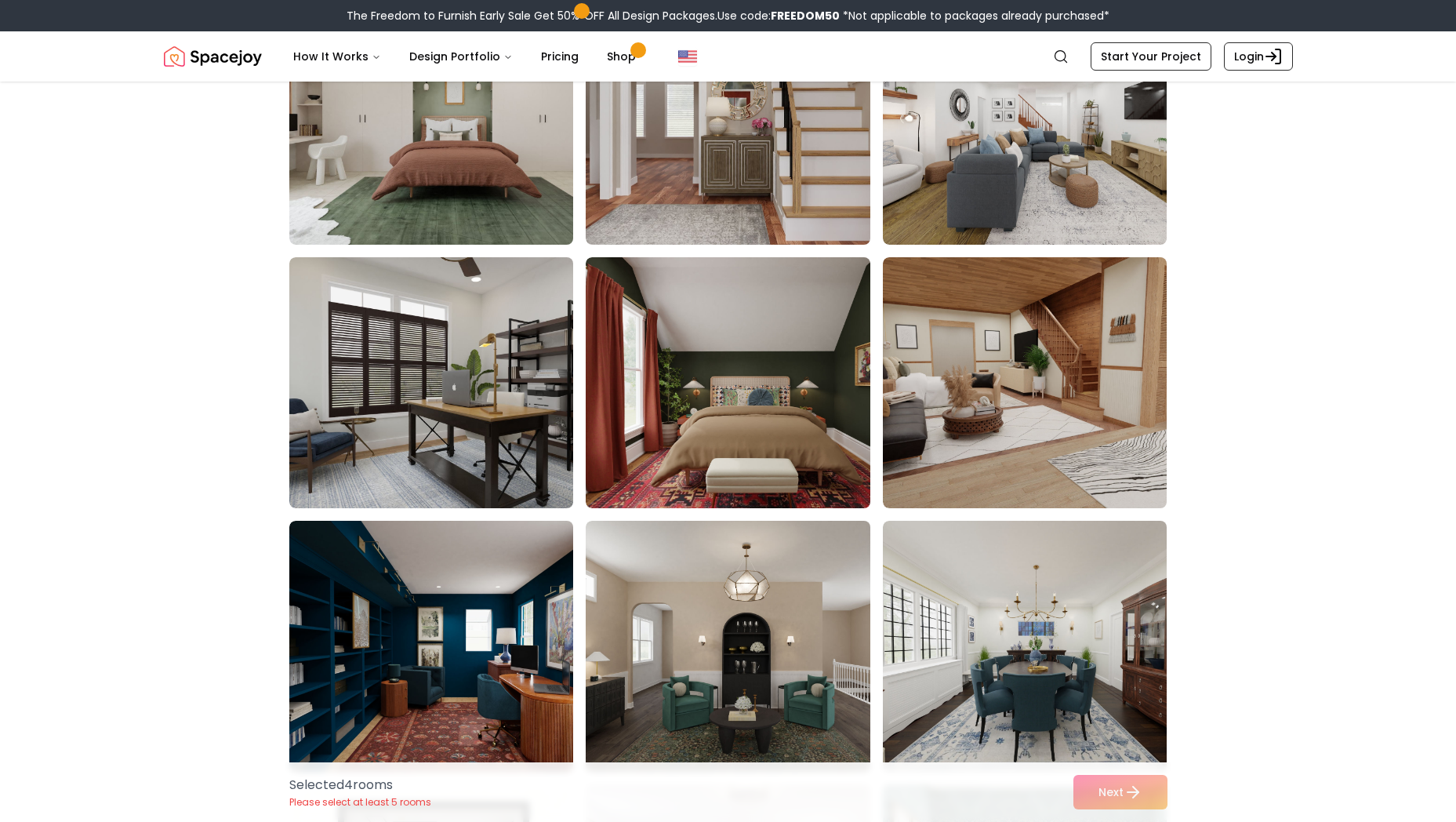scroll, scrollTop: 6473, scrollLeft: 0, axis: vertical 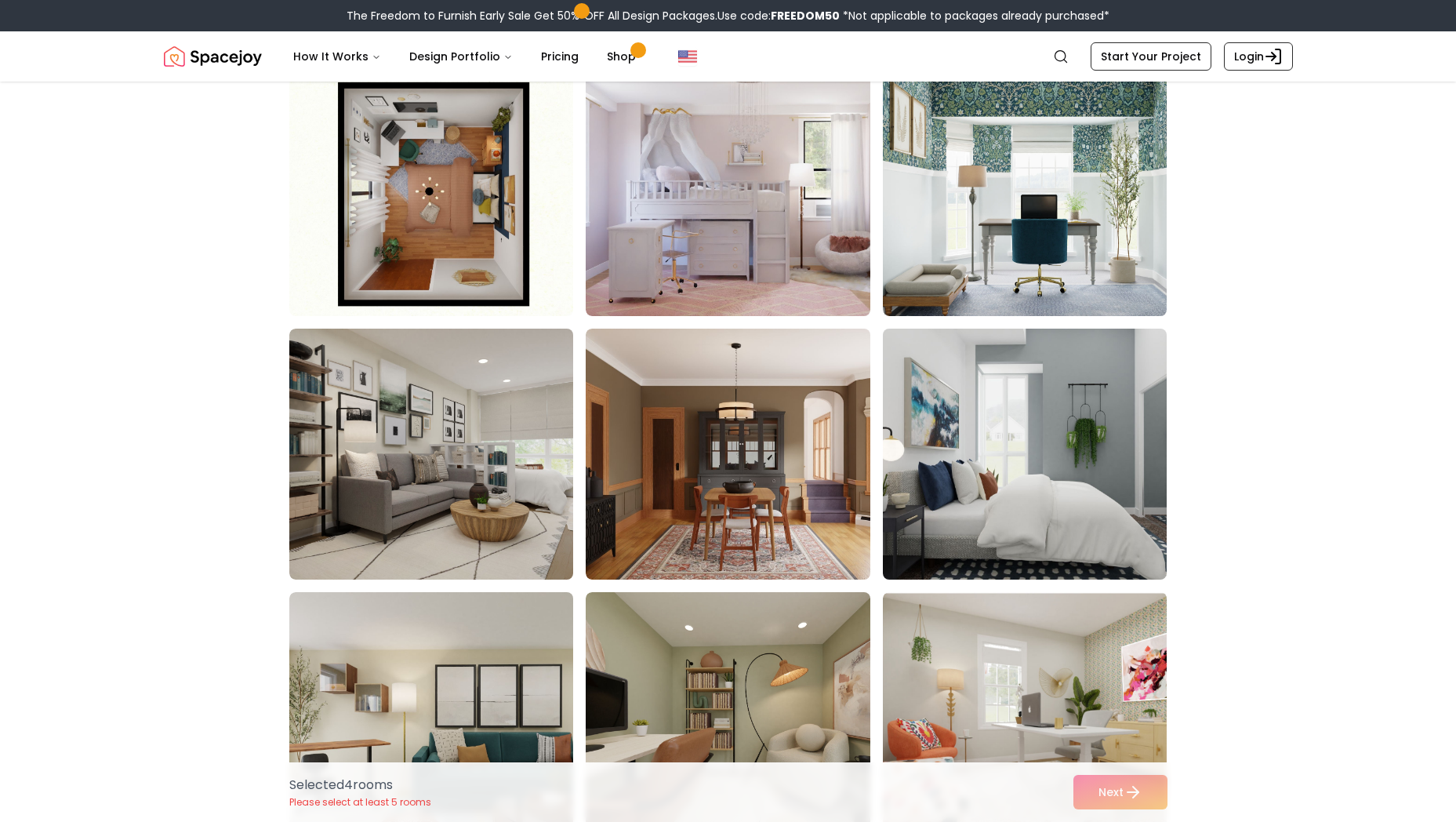 click at bounding box center [1040, 454] 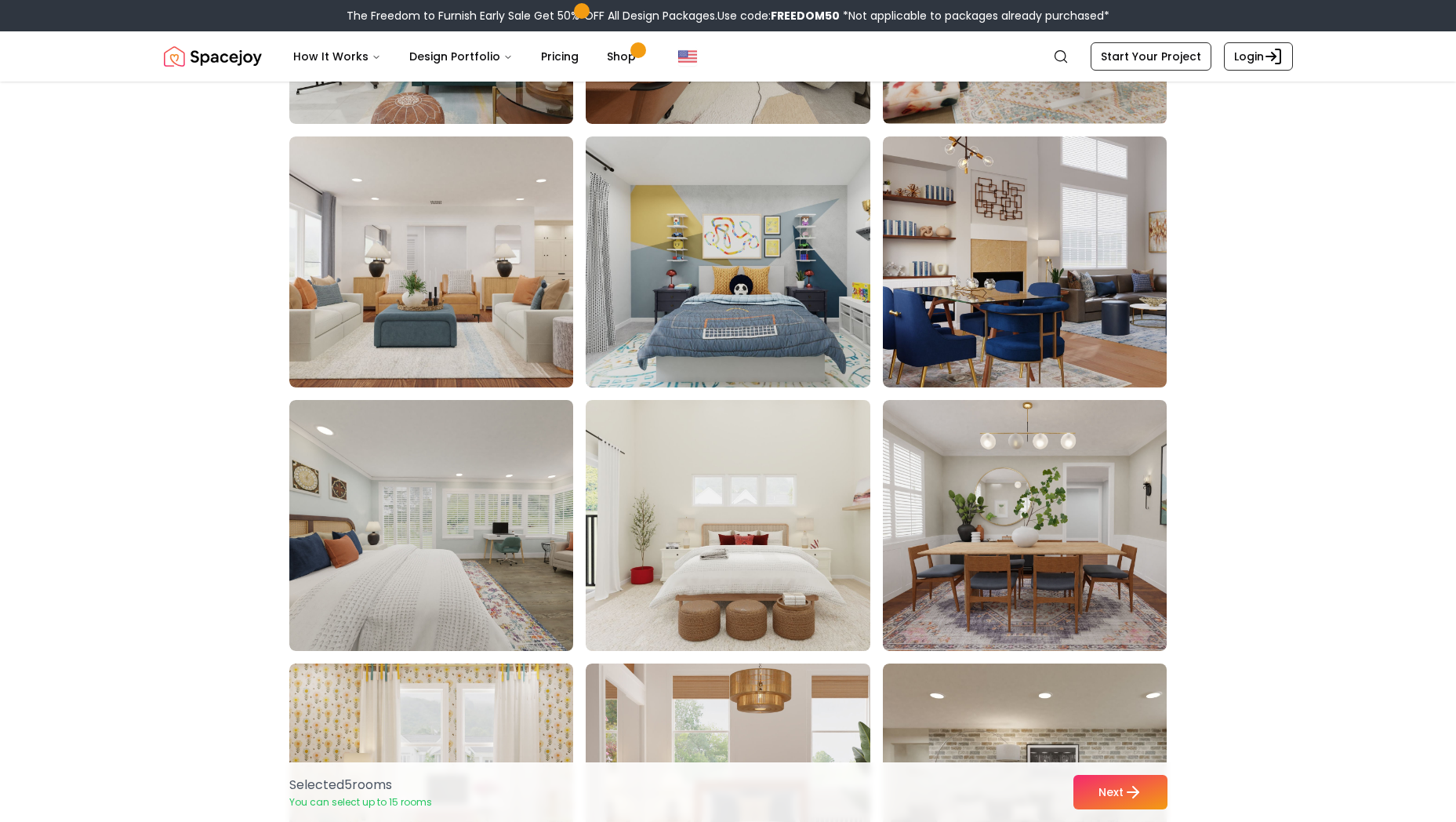 scroll, scrollTop: 7912, scrollLeft: 0, axis: vertical 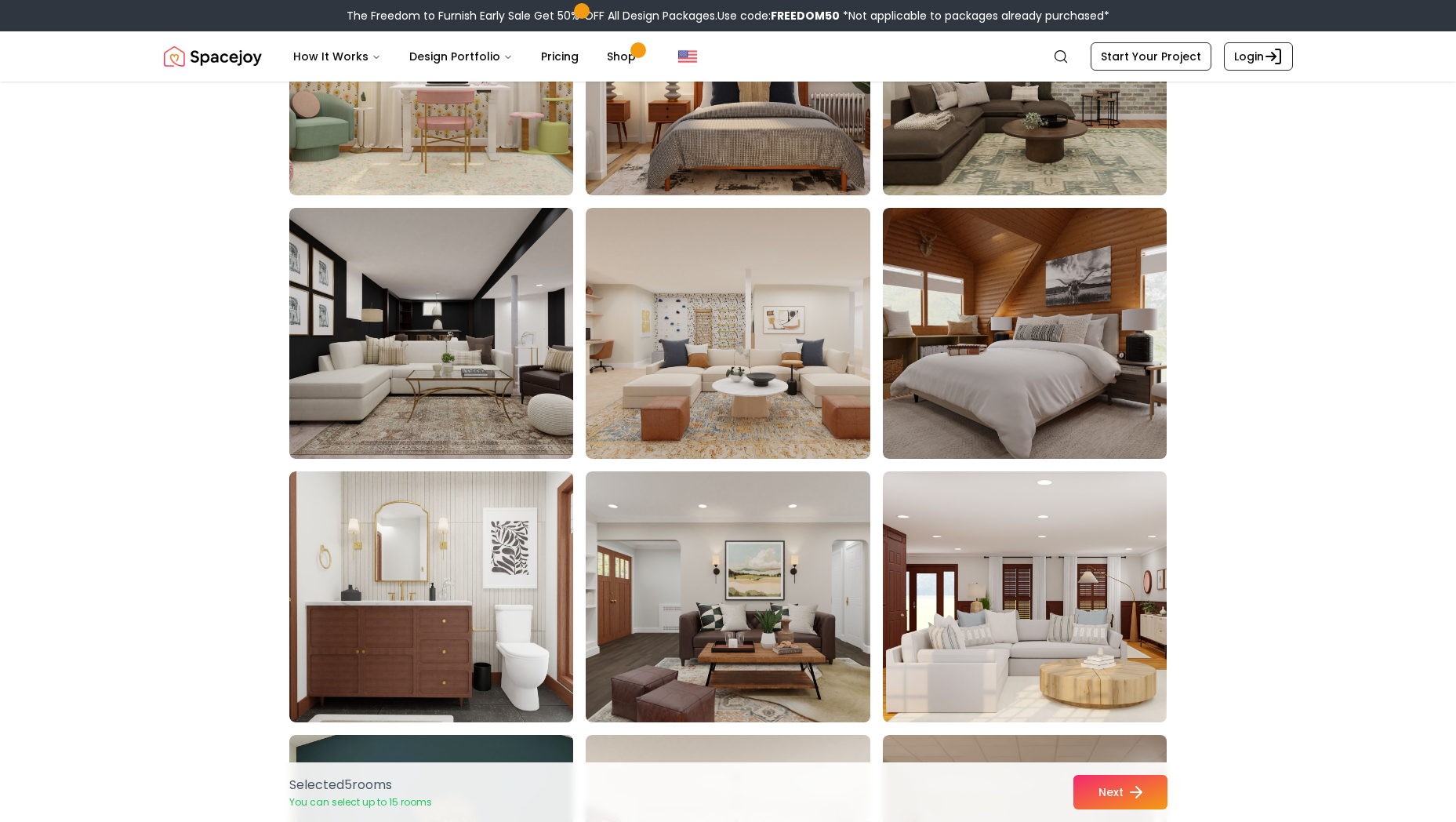 click on "Next" at bounding box center [1120, 792] 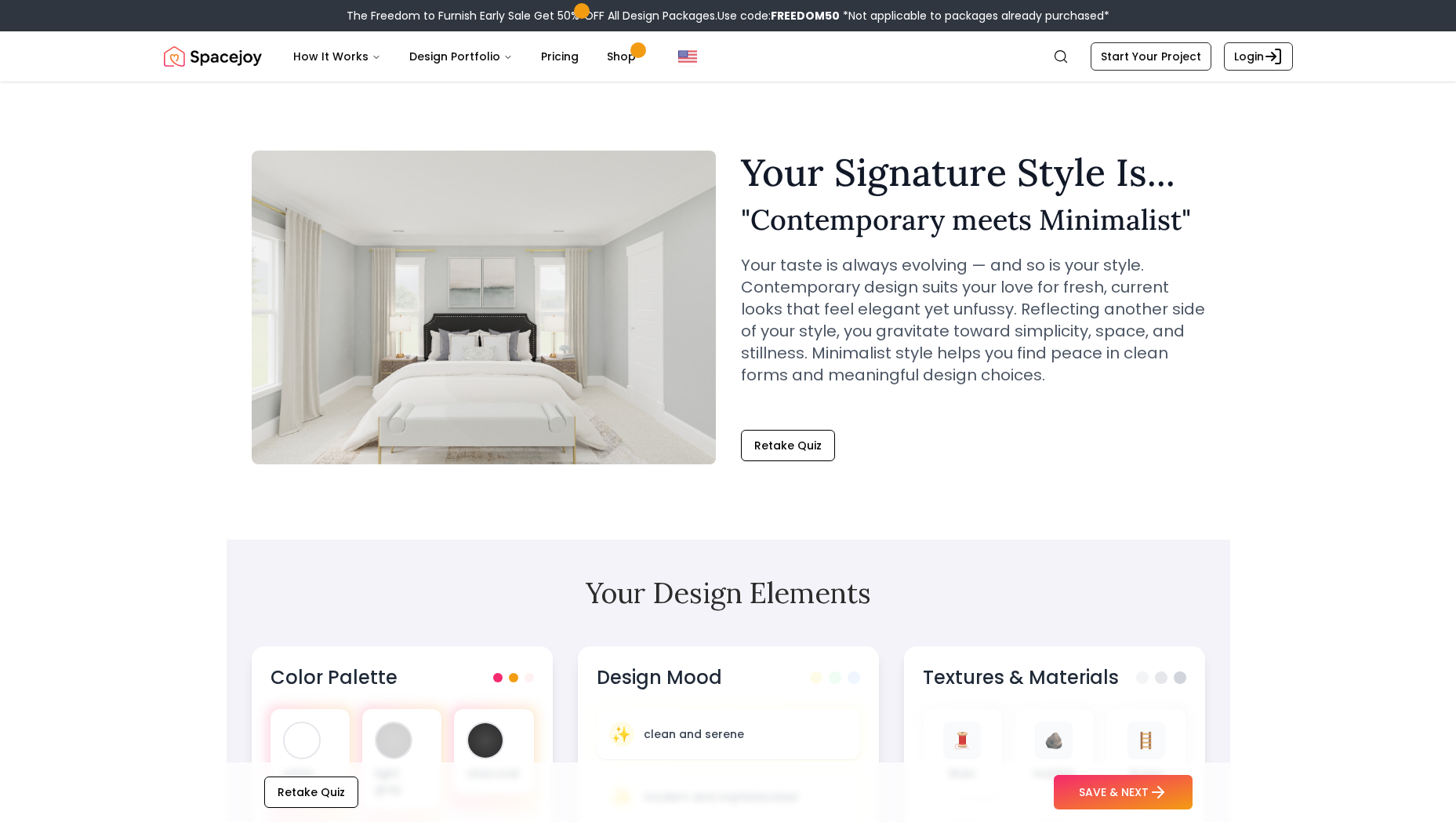scroll, scrollTop: 0, scrollLeft: 0, axis: both 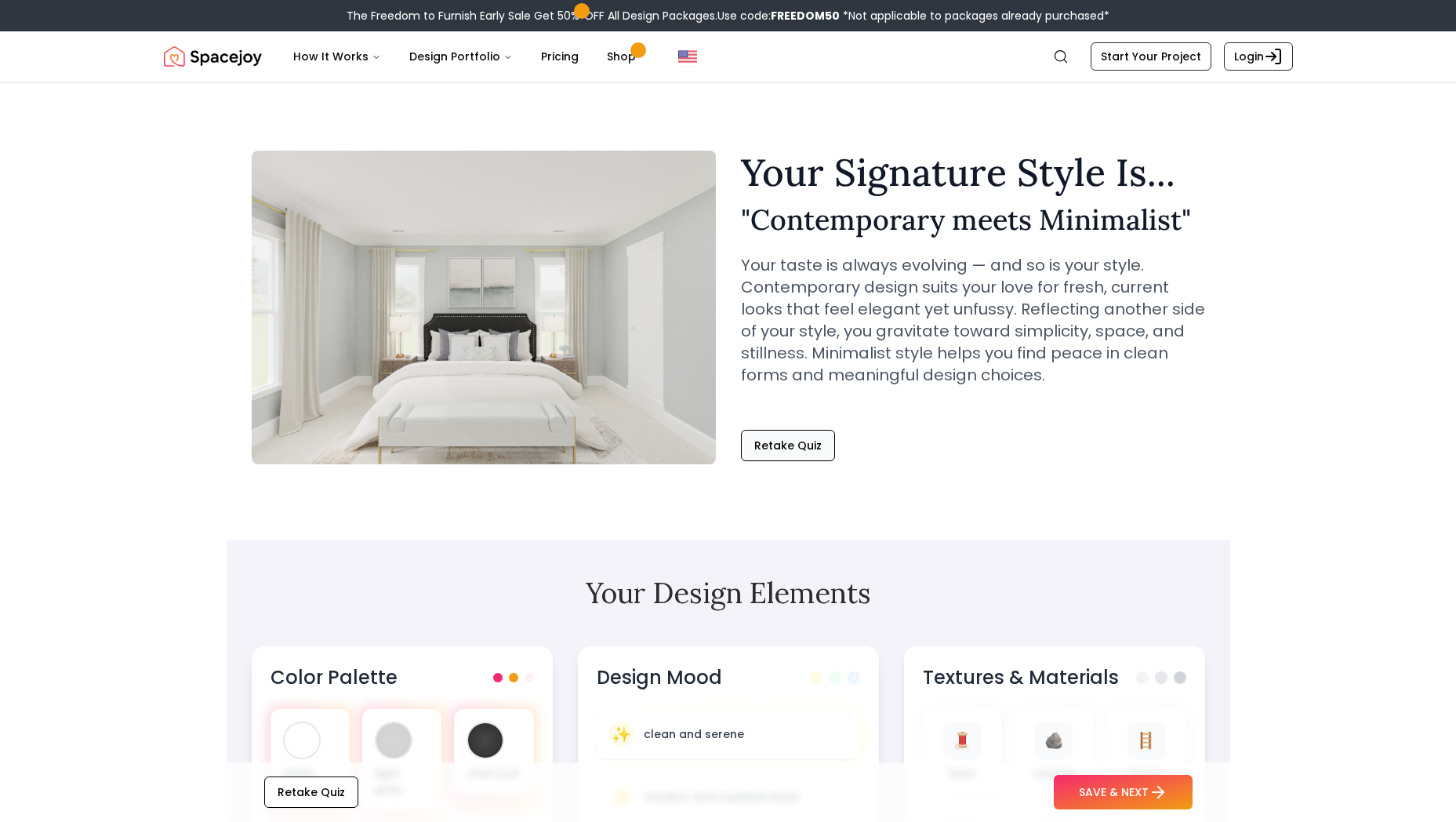 click on "Retake Quiz" at bounding box center (788, 446) 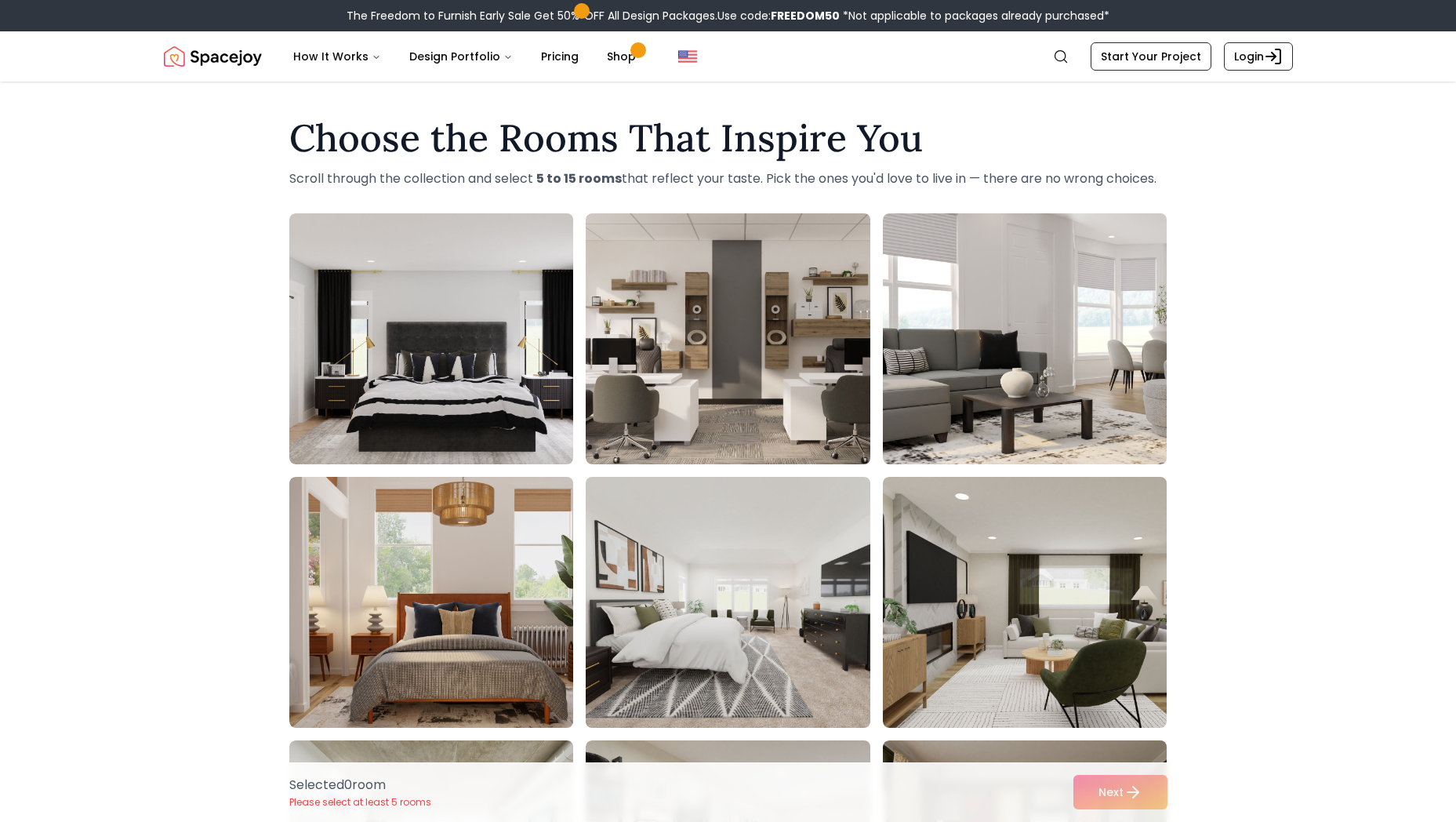 scroll, scrollTop: 719, scrollLeft: 0, axis: vertical 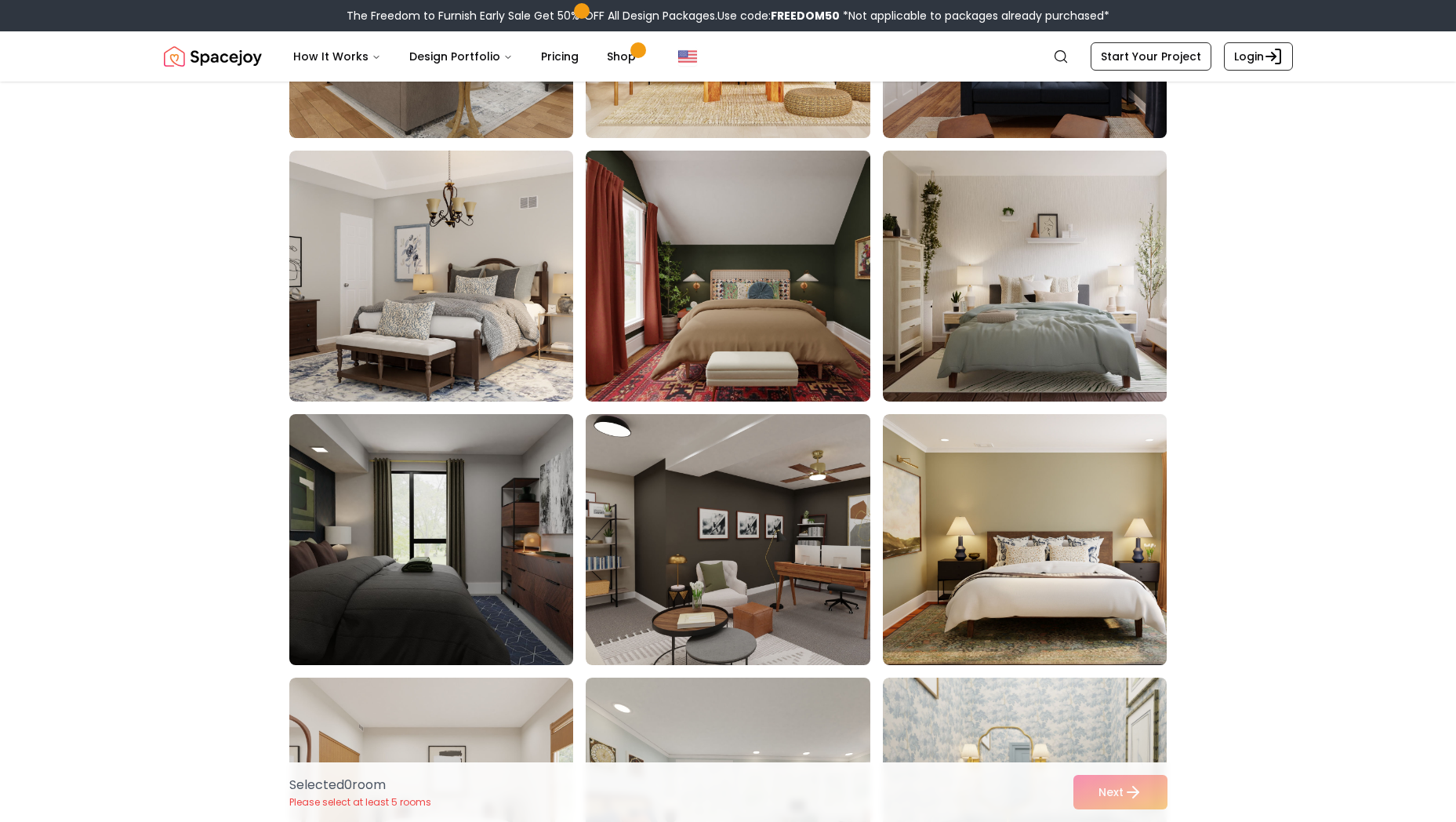 click at bounding box center [446, 540] 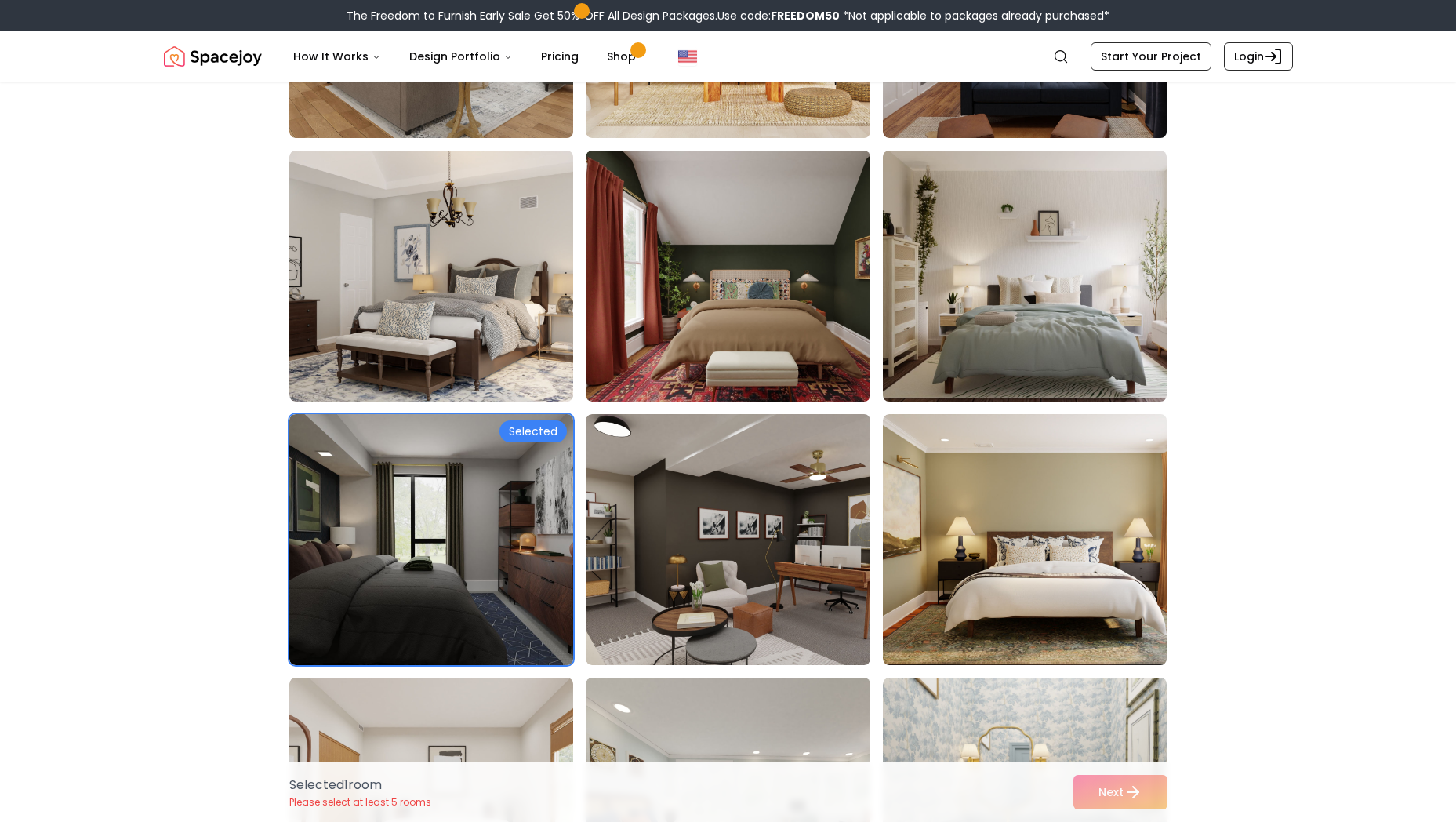 click at bounding box center [1040, 276] 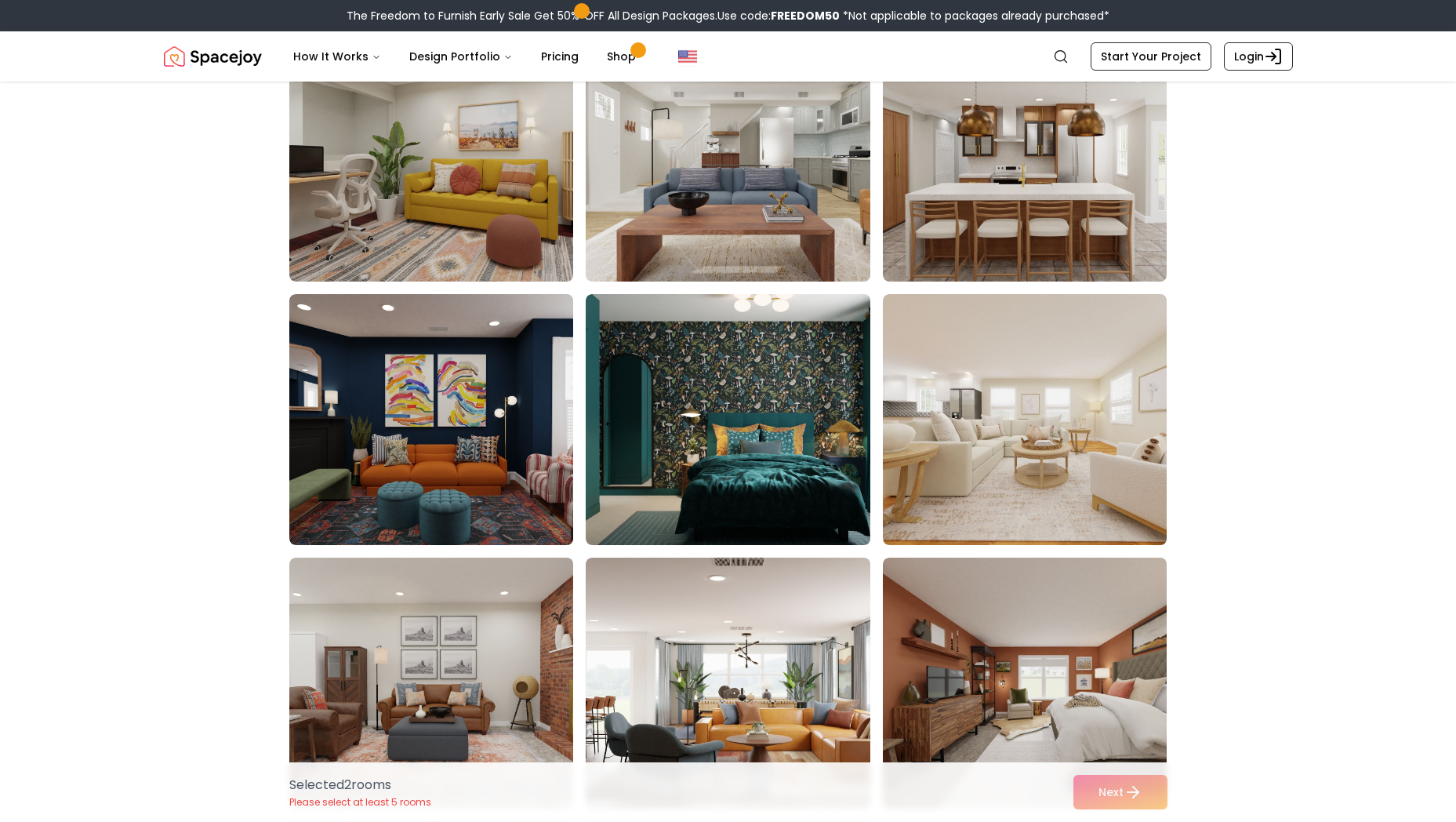 scroll, scrollTop: 3614, scrollLeft: 0, axis: vertical 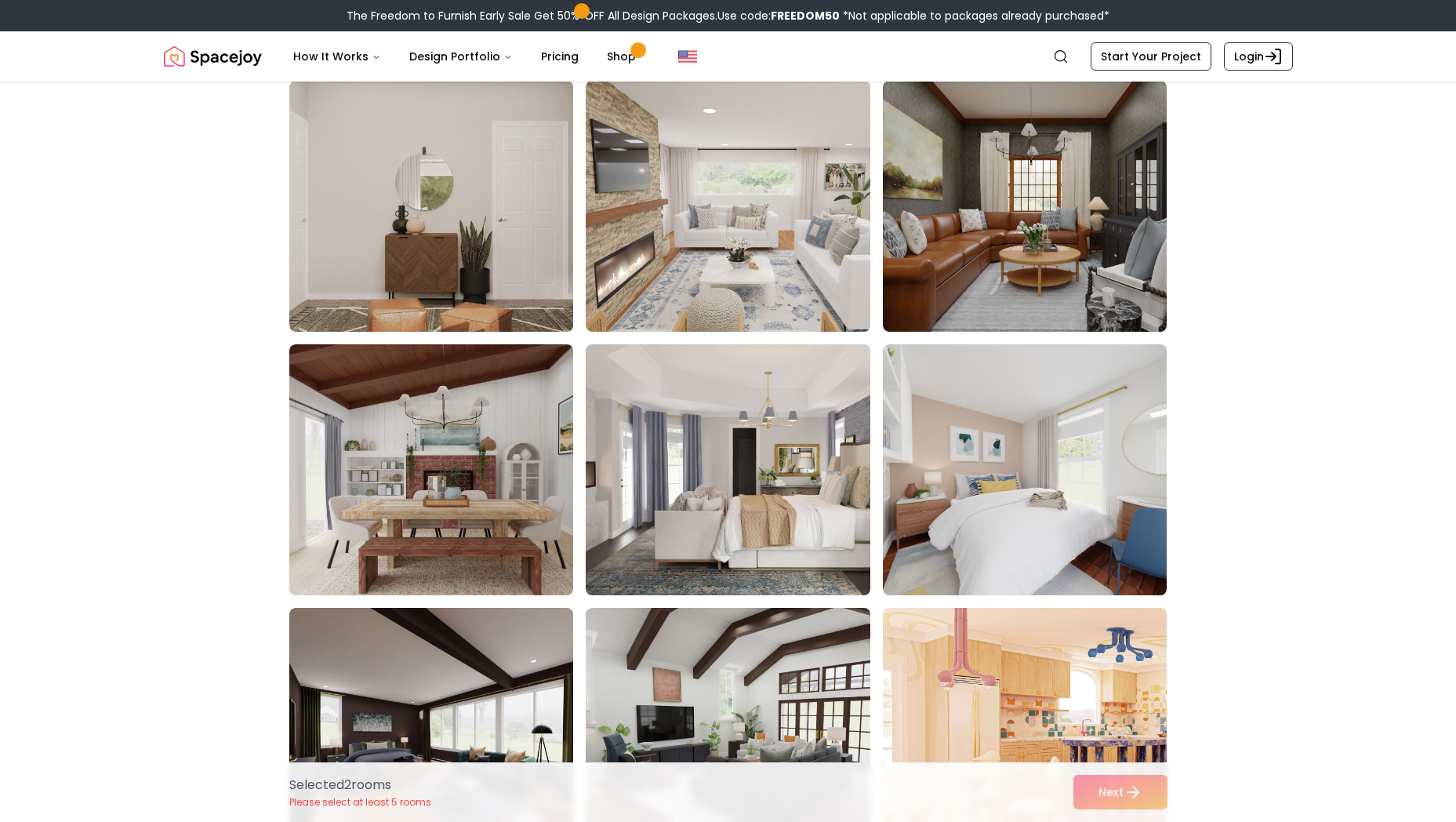 click on "Selected  2  room s Please select at least 5 rooms Next" at bounding box center [728, 792] 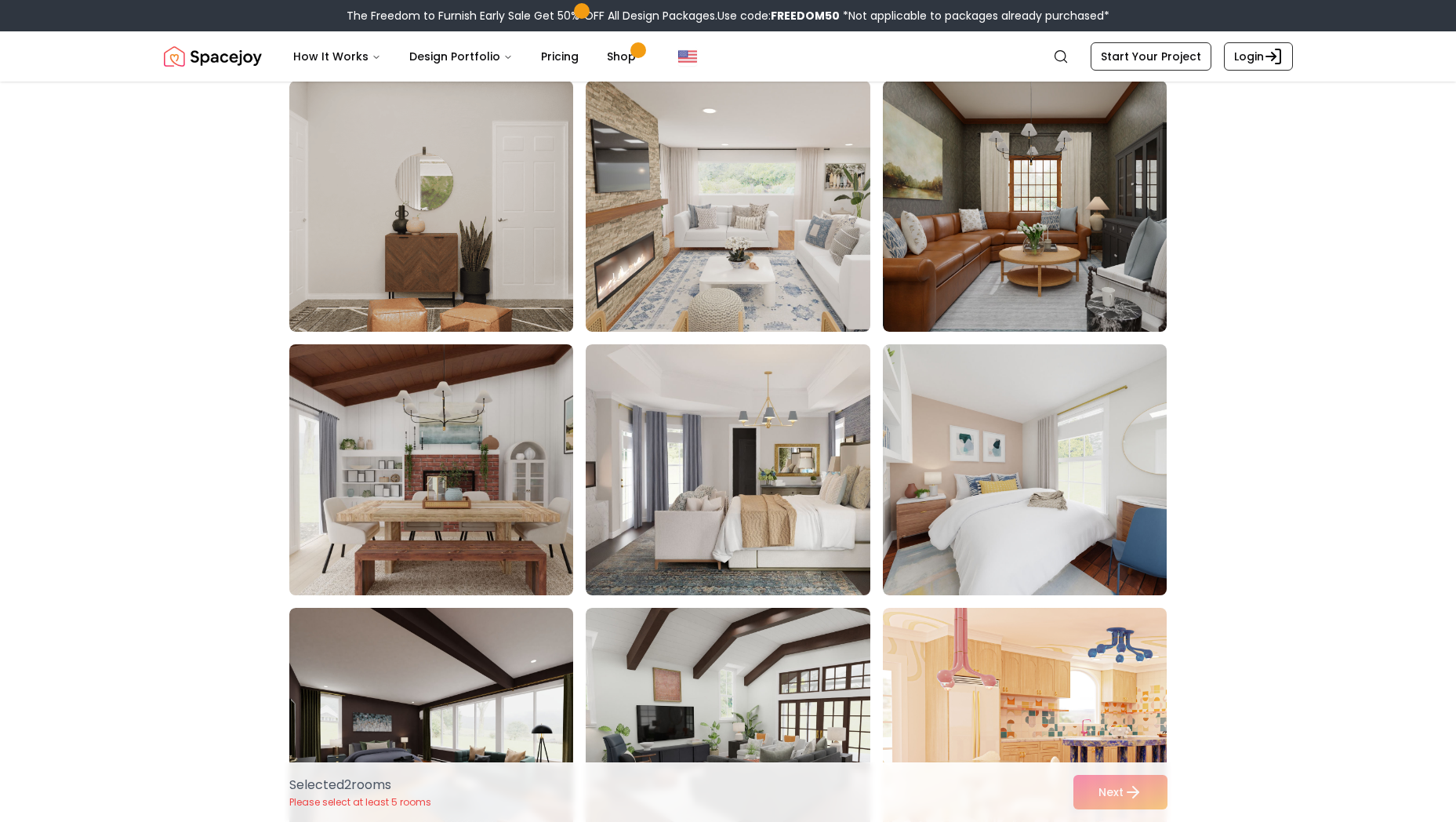 click at bounding box center (446, 470) 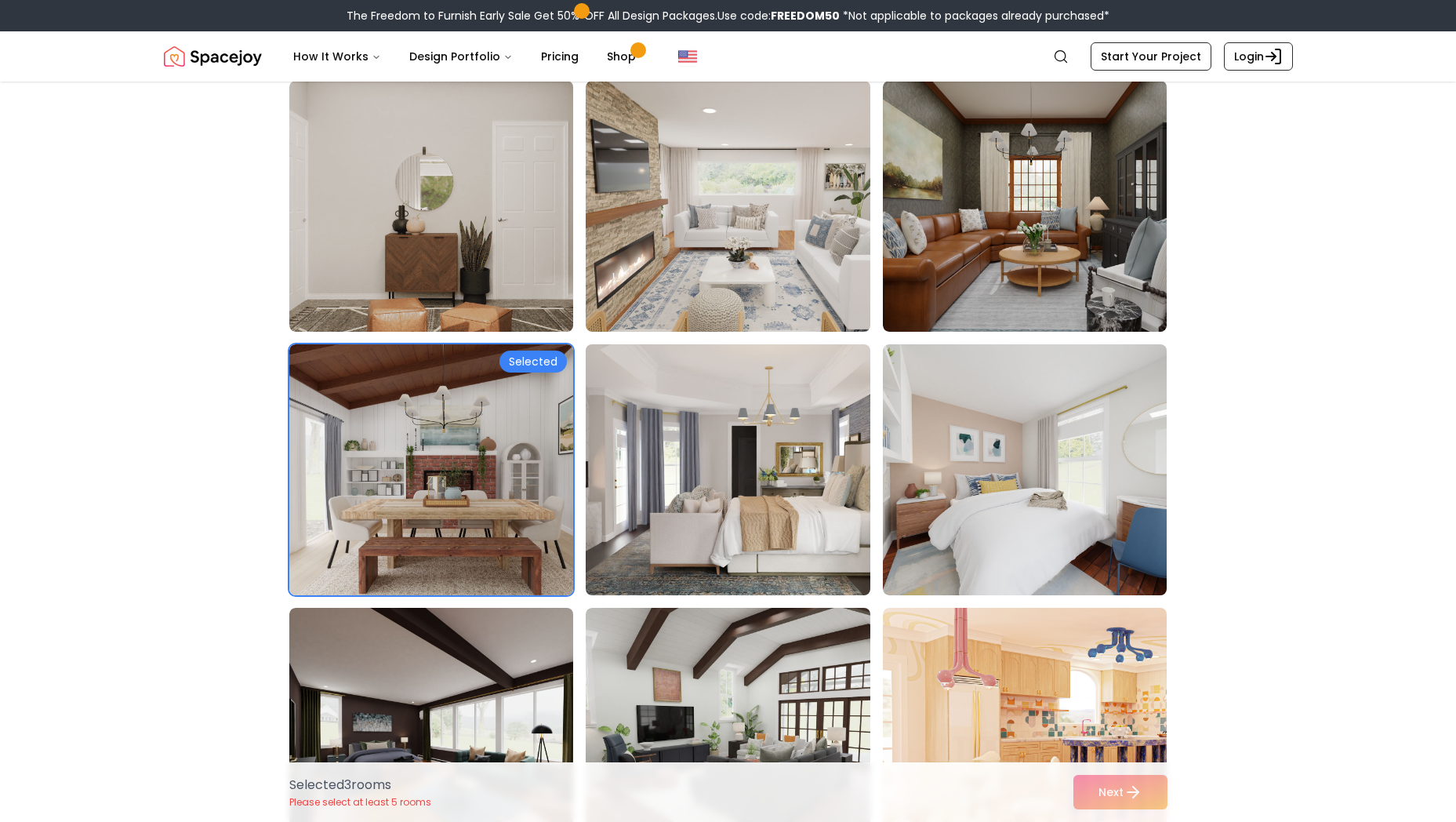 click at bounding box center [743, 470] 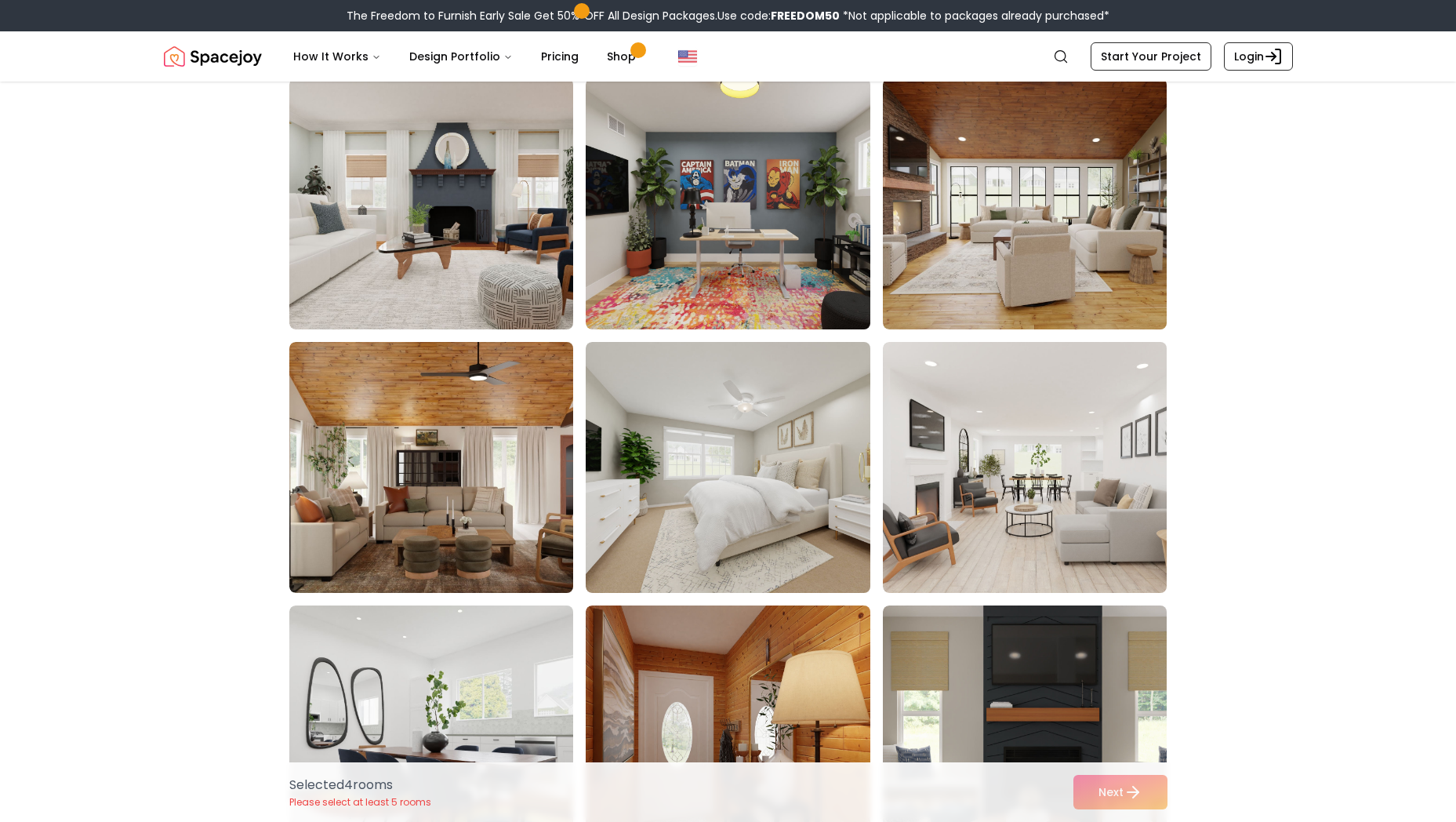 scroll, scrollTop: 6194, scrollLeft: 0, axis: vertical 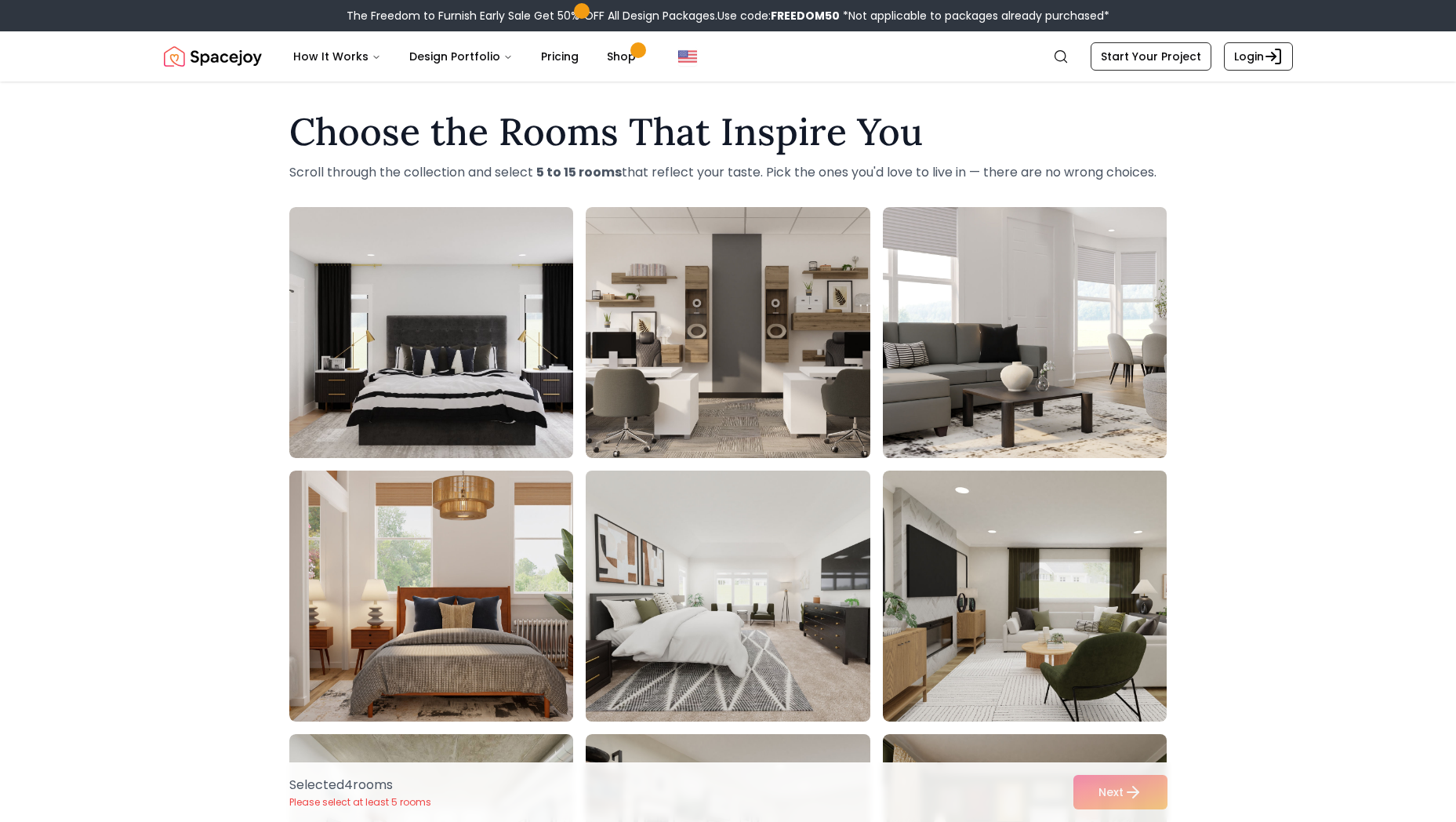 click at bounding box center [743, 596] 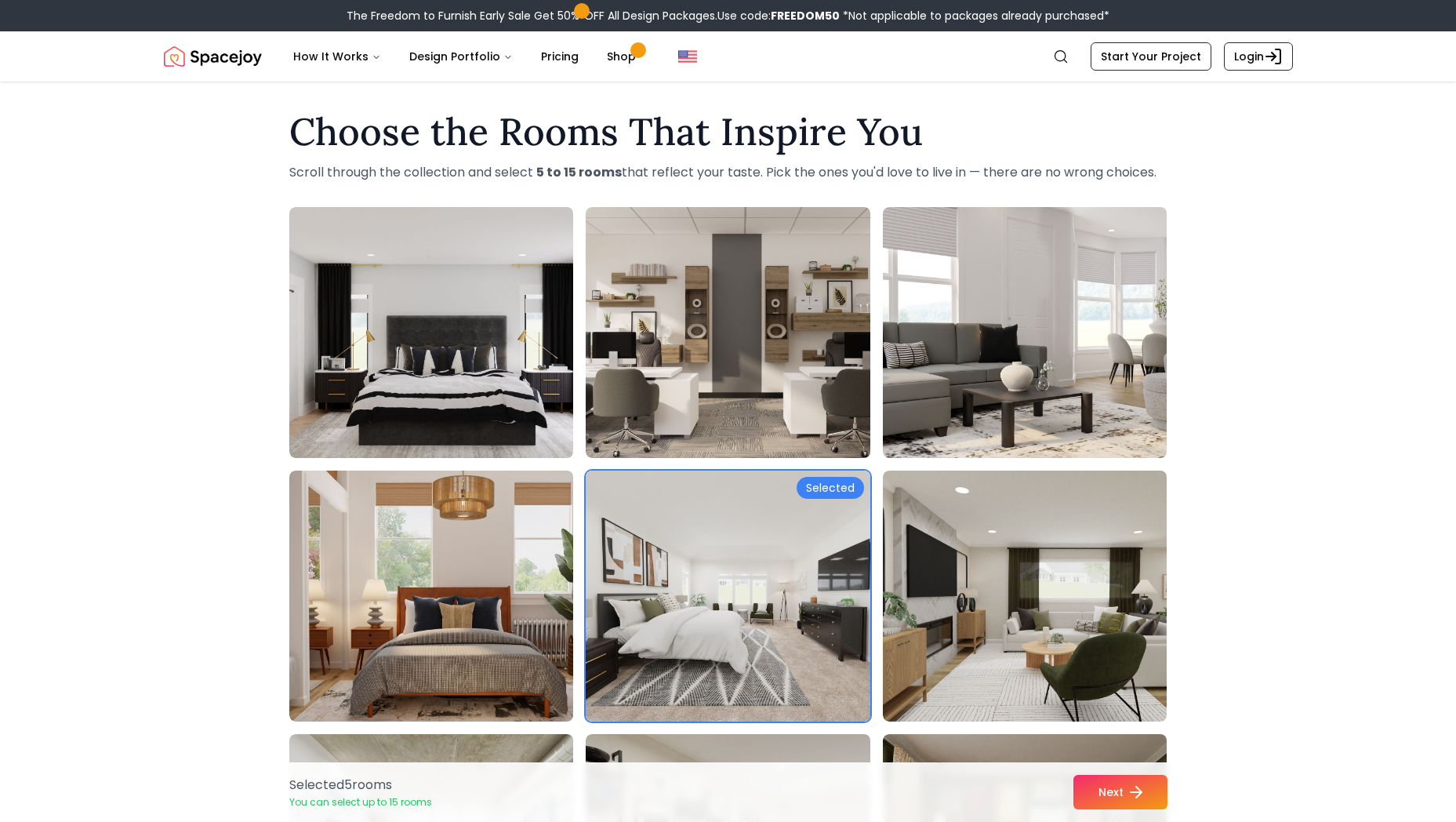 click on "Next" at bounding box center (1120, 792) 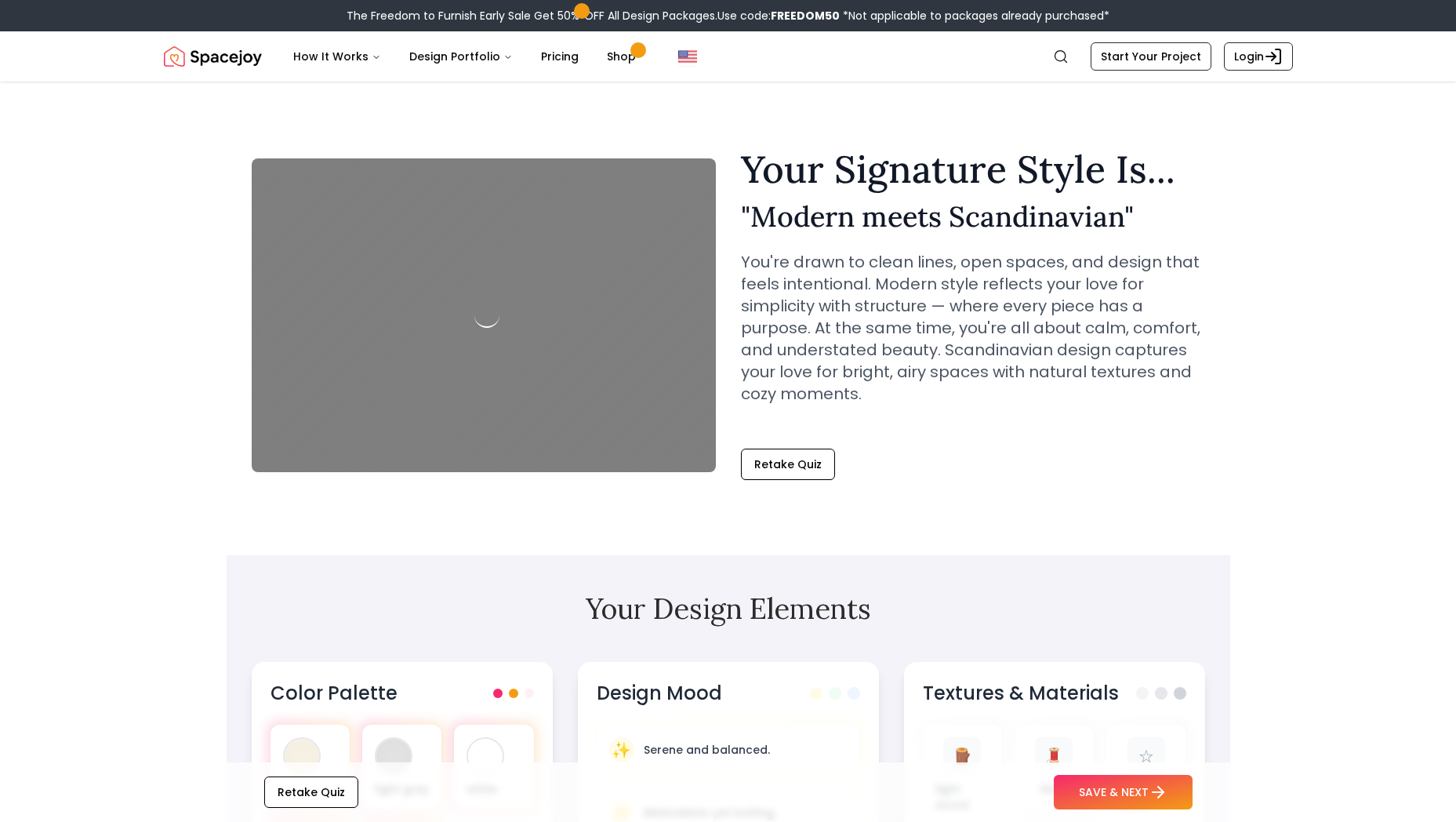 scroll, scrollTop: 0, scrollLeft: 0, axis: both 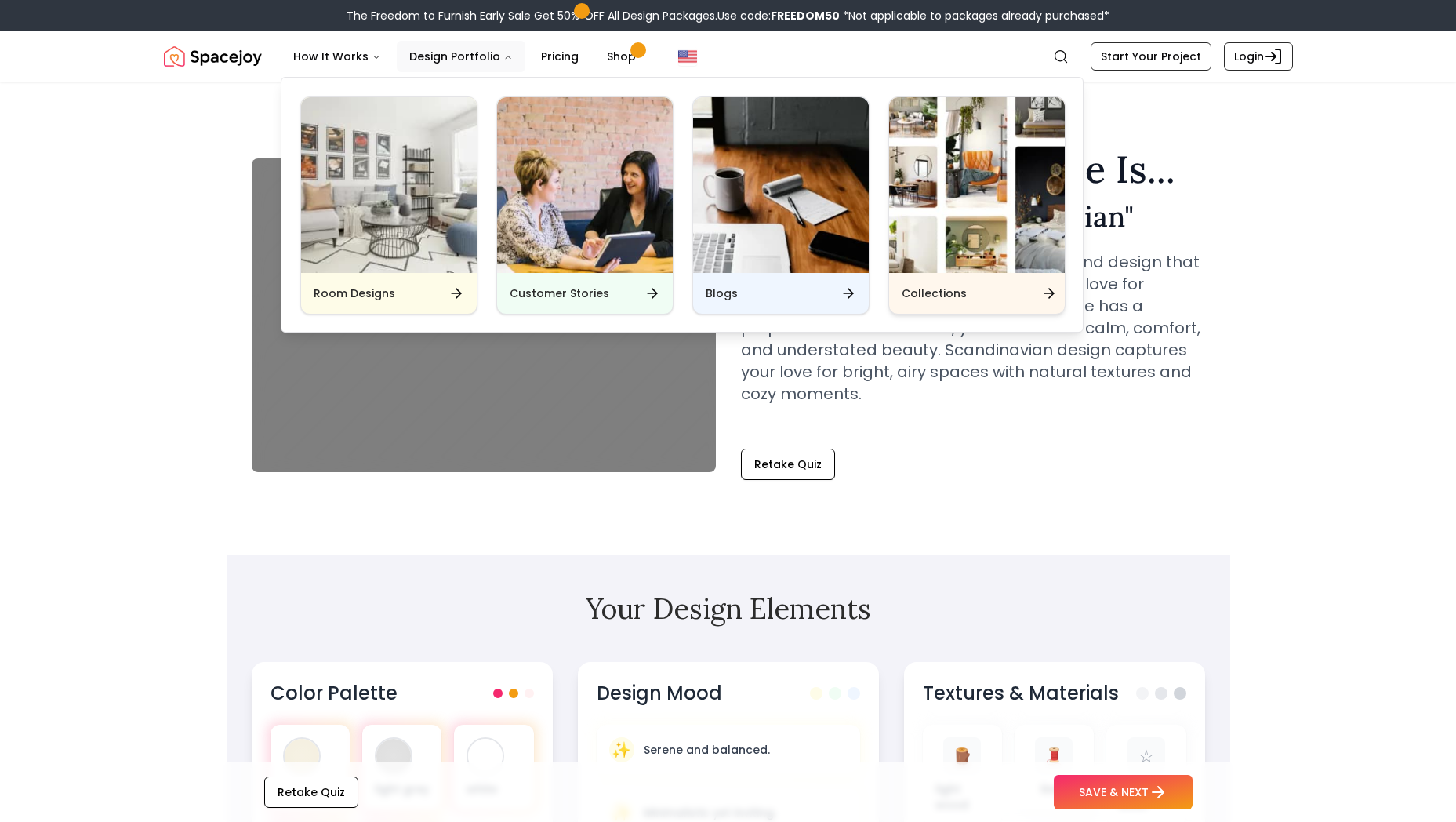 click on "Collections" at bounding box center [977, 293] 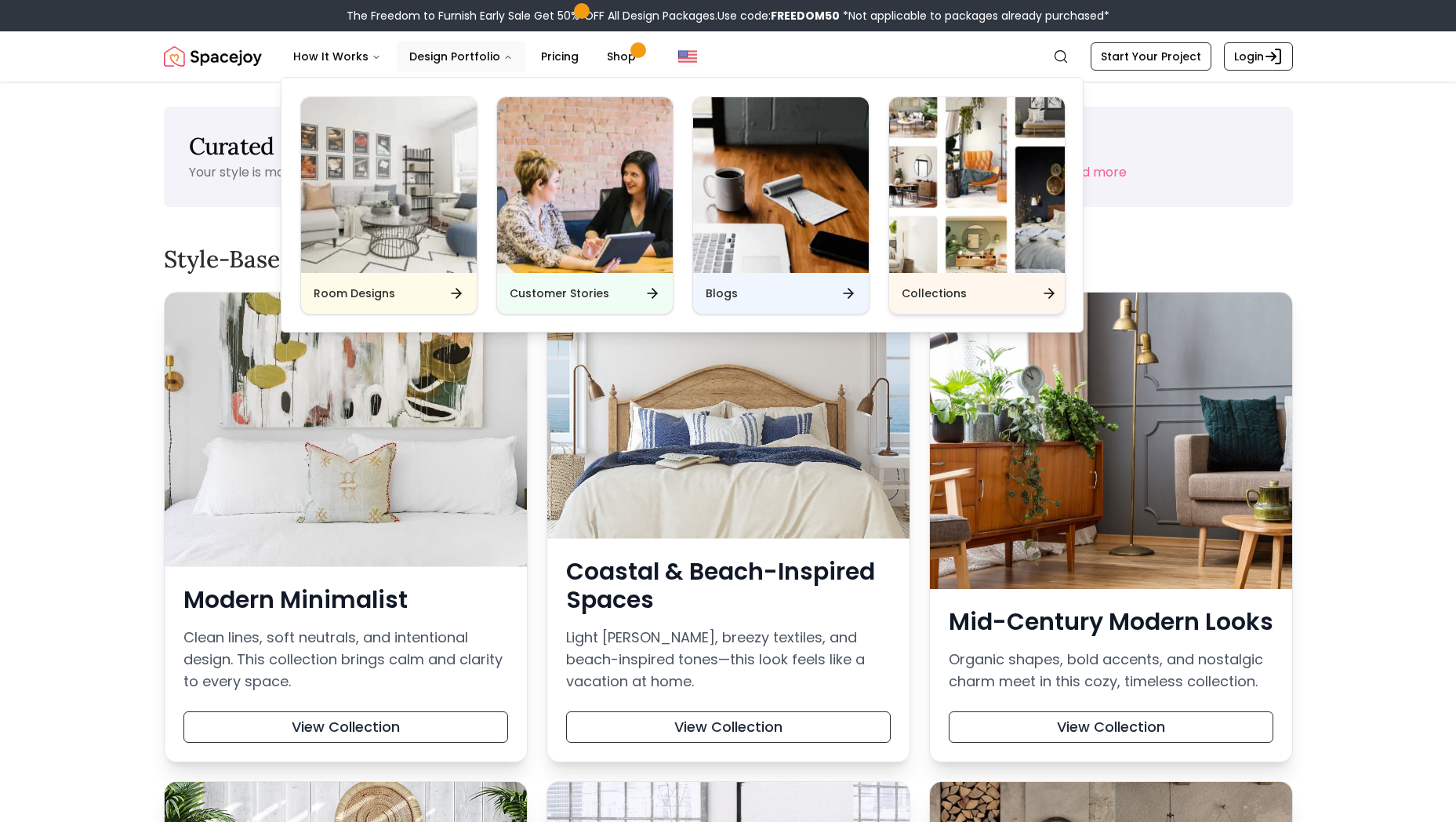 click on "Collections" at bounding box center (934, 293) 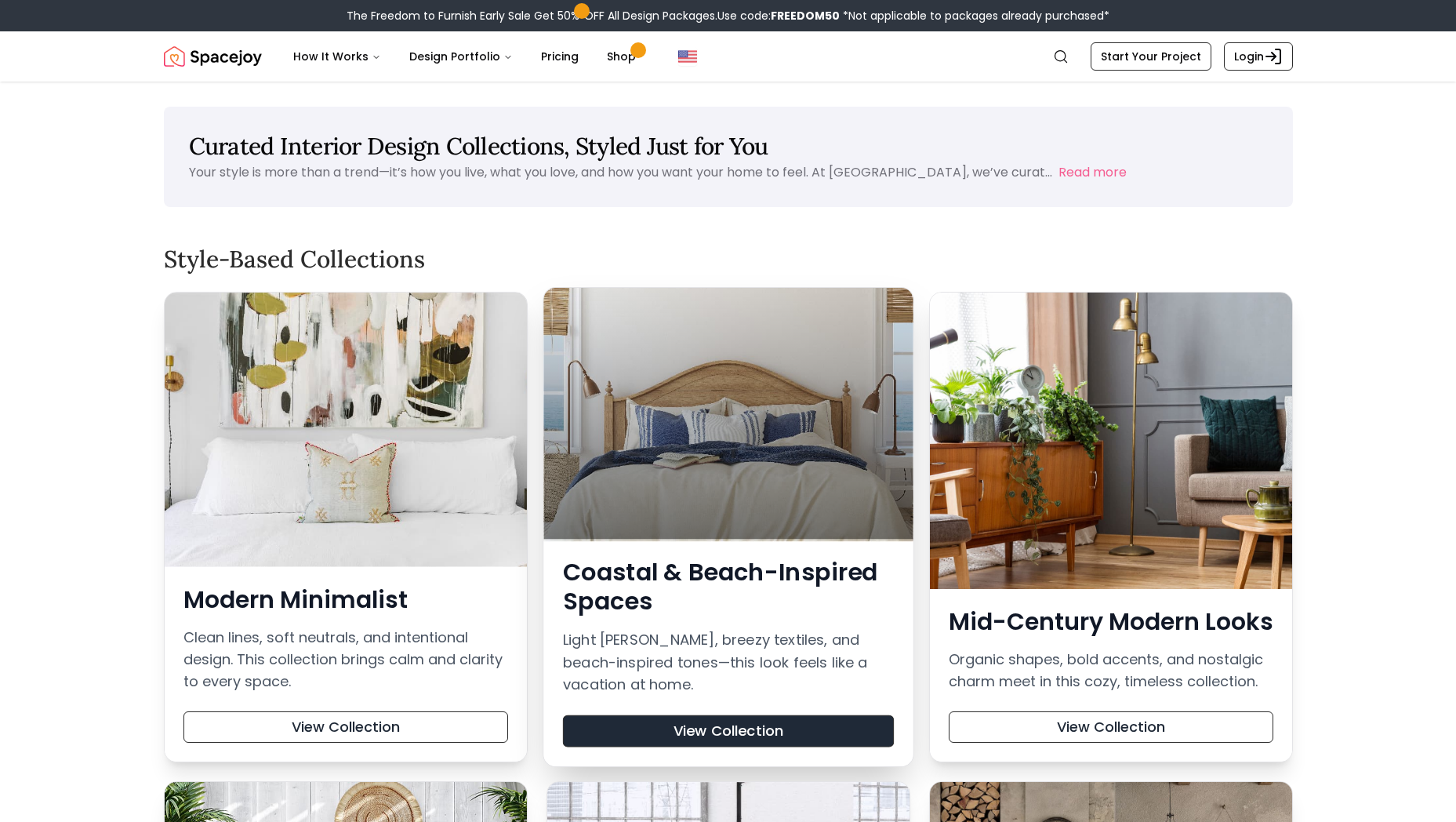 scroll, scrollTop: 719, scrollLeft: 0, axis: vertical 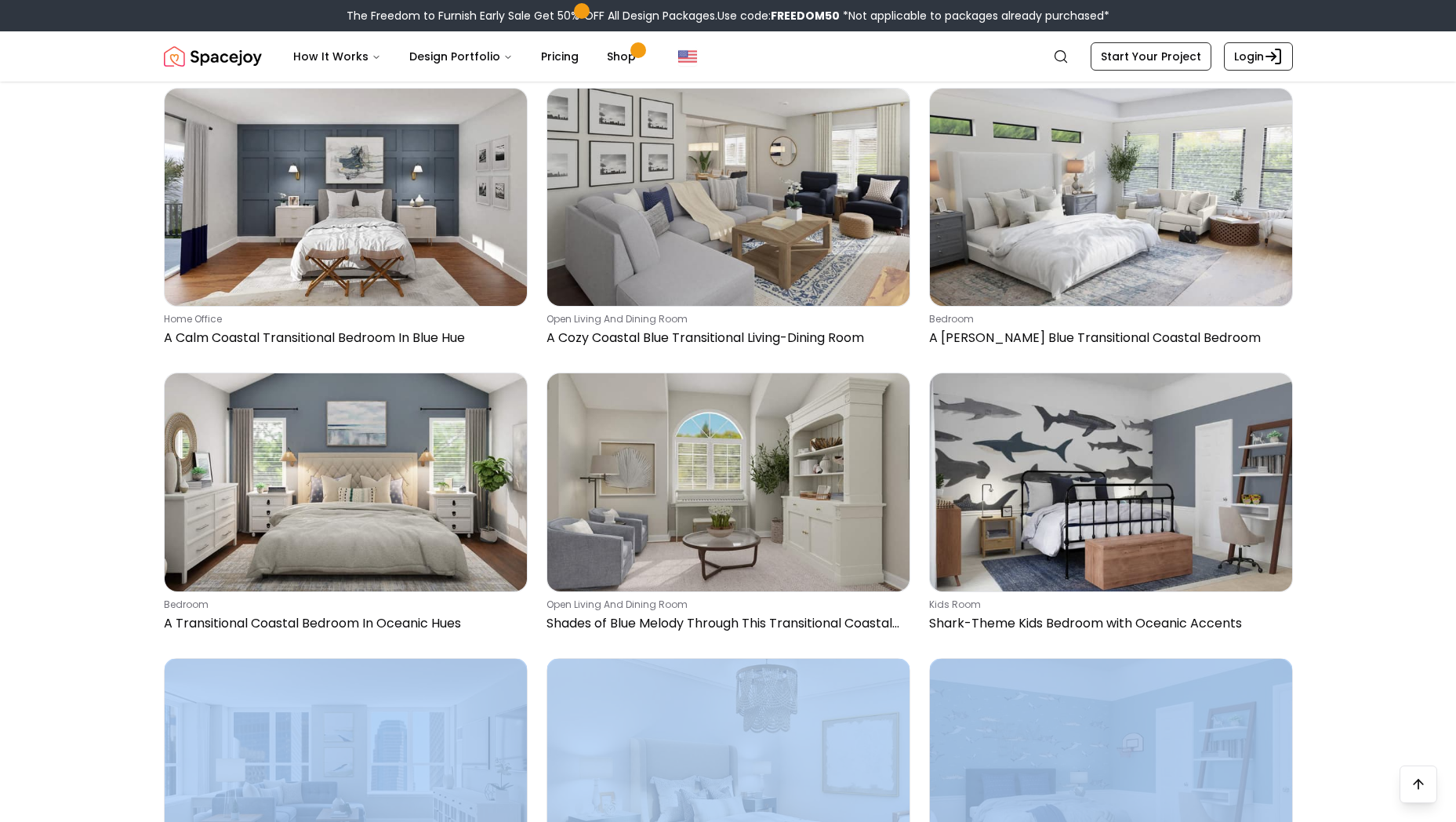 drag, startPoint x: 1400, startPoint y: 615, endPoint x: 1403, endPoint y: 674, distance: 59.07622 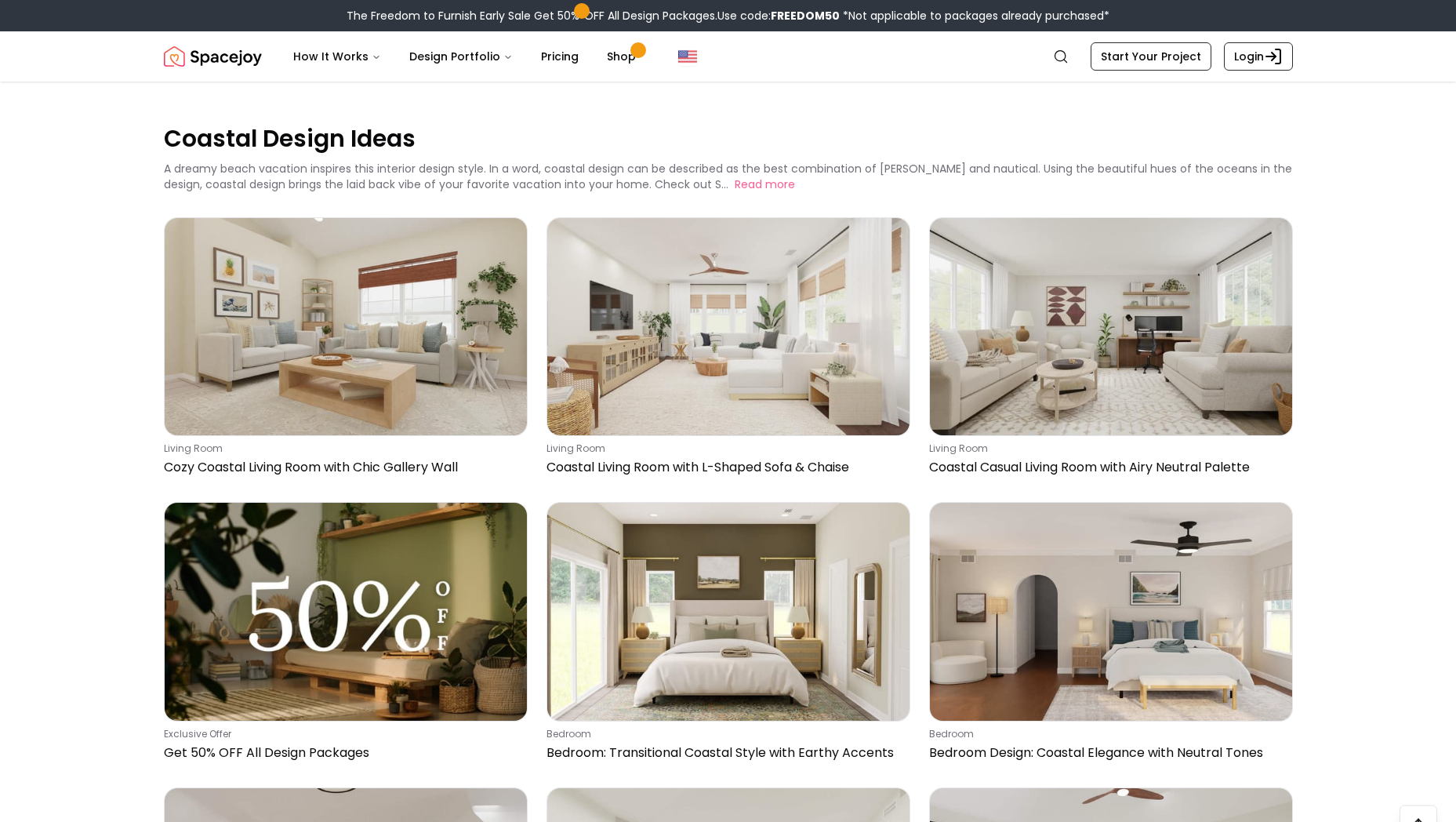 scroll, scrollTop: 2978, scrollLeft: 0, axis: vertical 